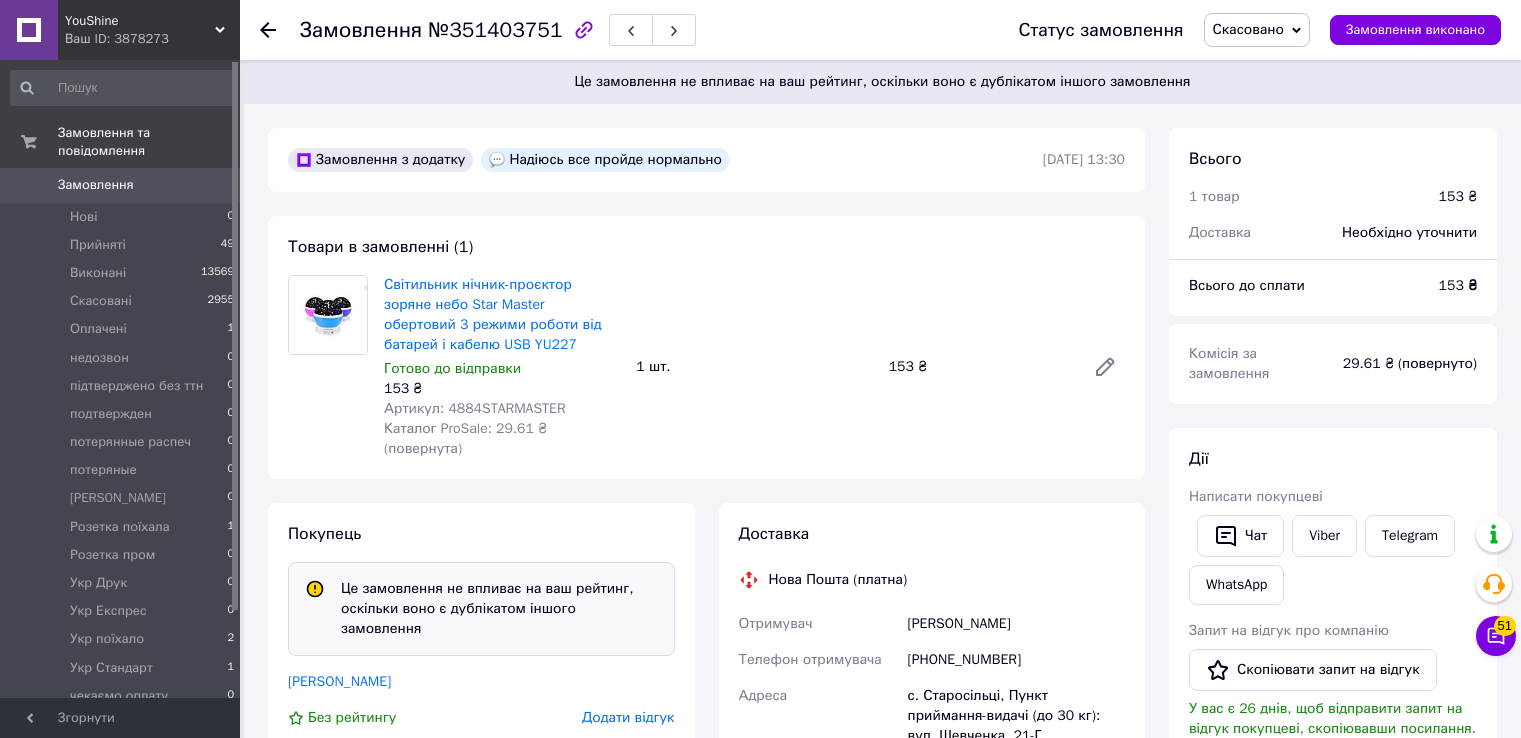 scroll, scrollTop: 0, scrollLeft: 0, axis: both 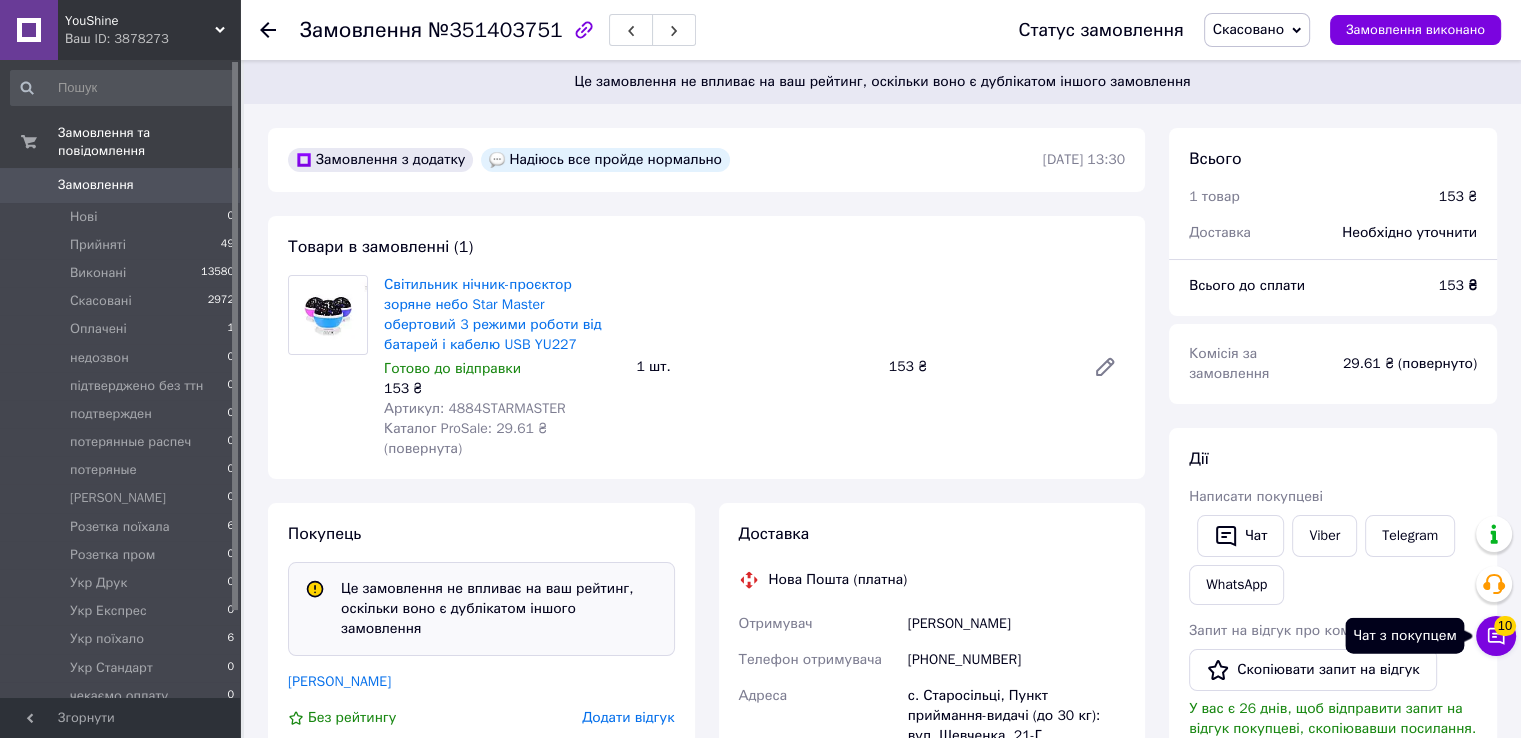 click 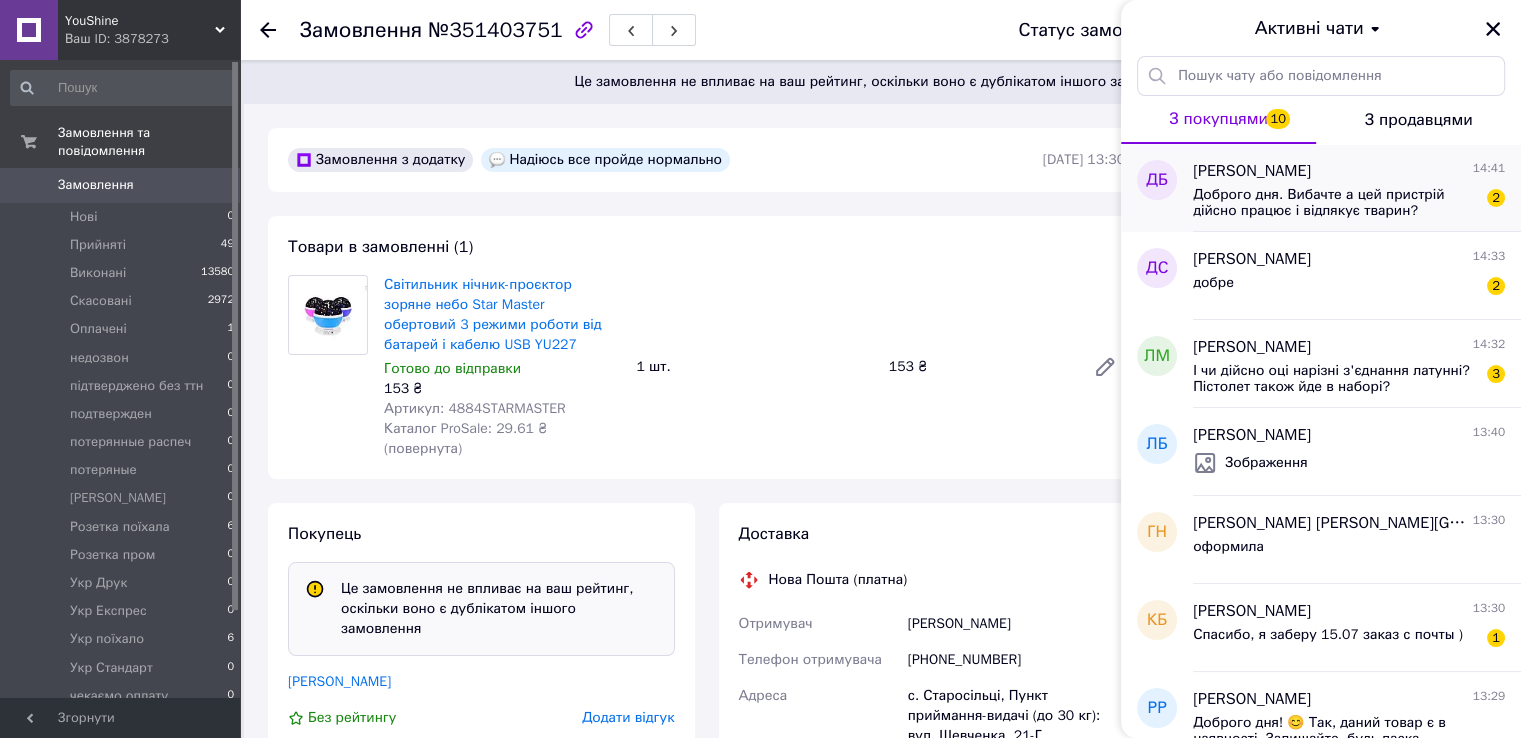 click on "Доброго дня. Вибачте а цей пристрій дійсно працює і відлякує тварин?" at bounding box center [1335, 203] 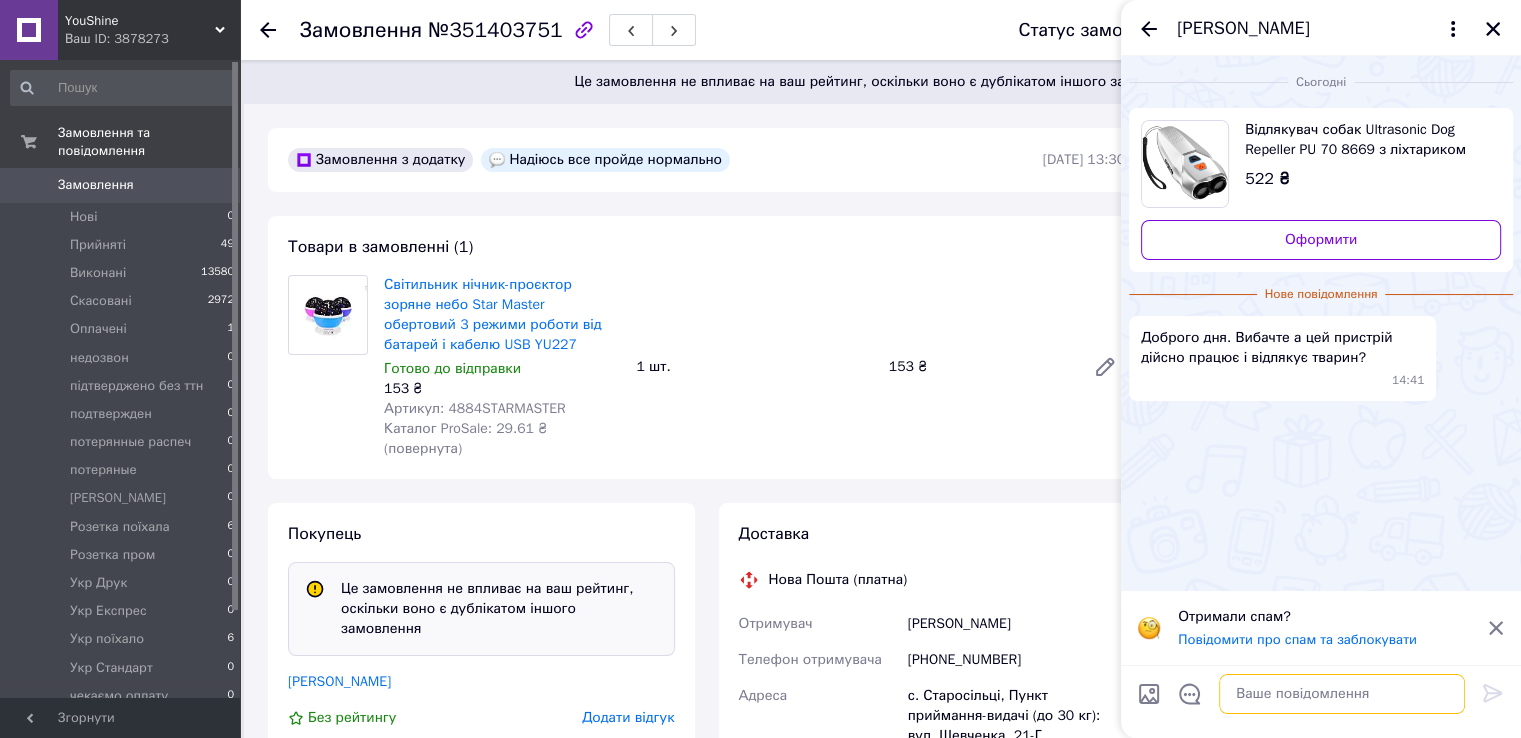 click at bounding box center [1342, 694] 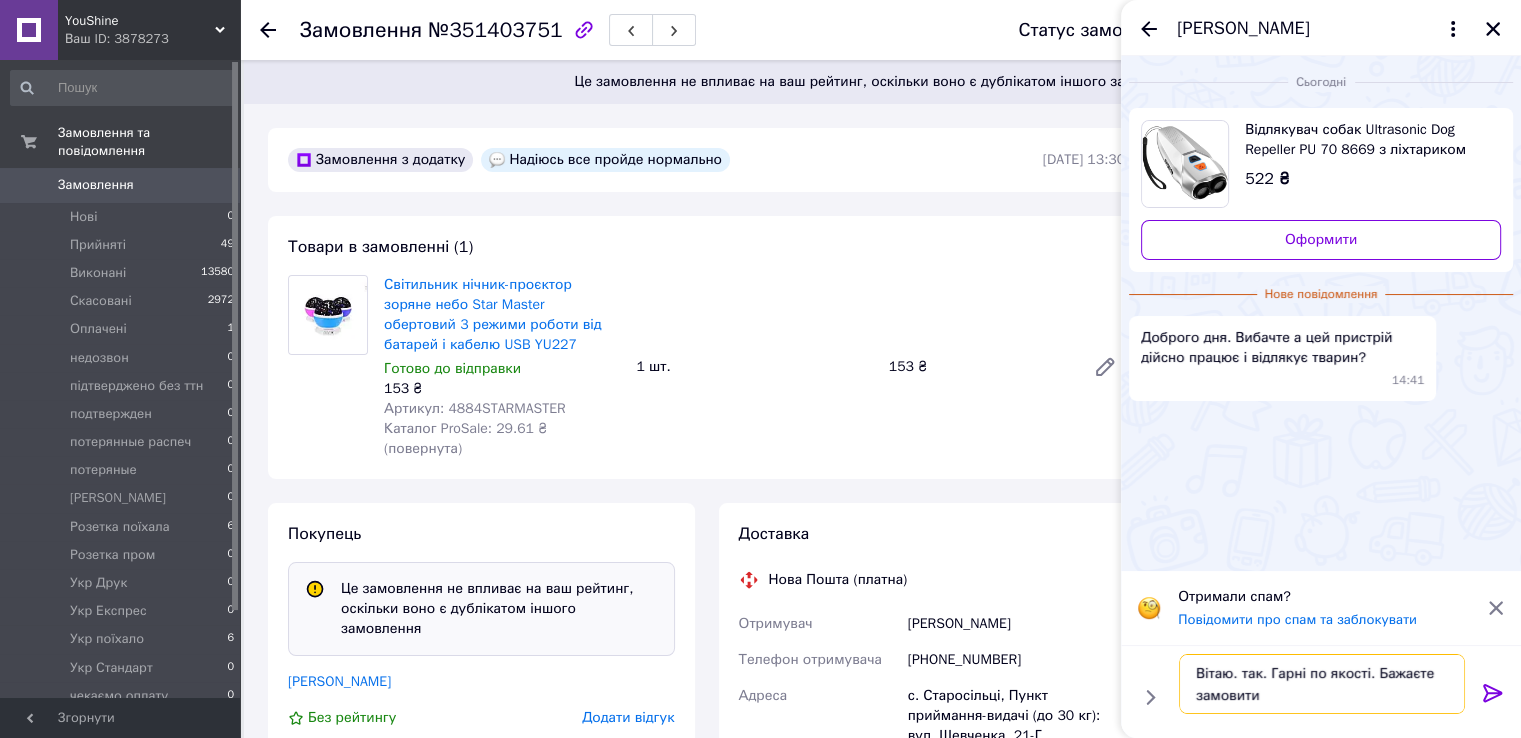 type on "Вітаю. так. Гарні по якості. Бажаєте замовити?" 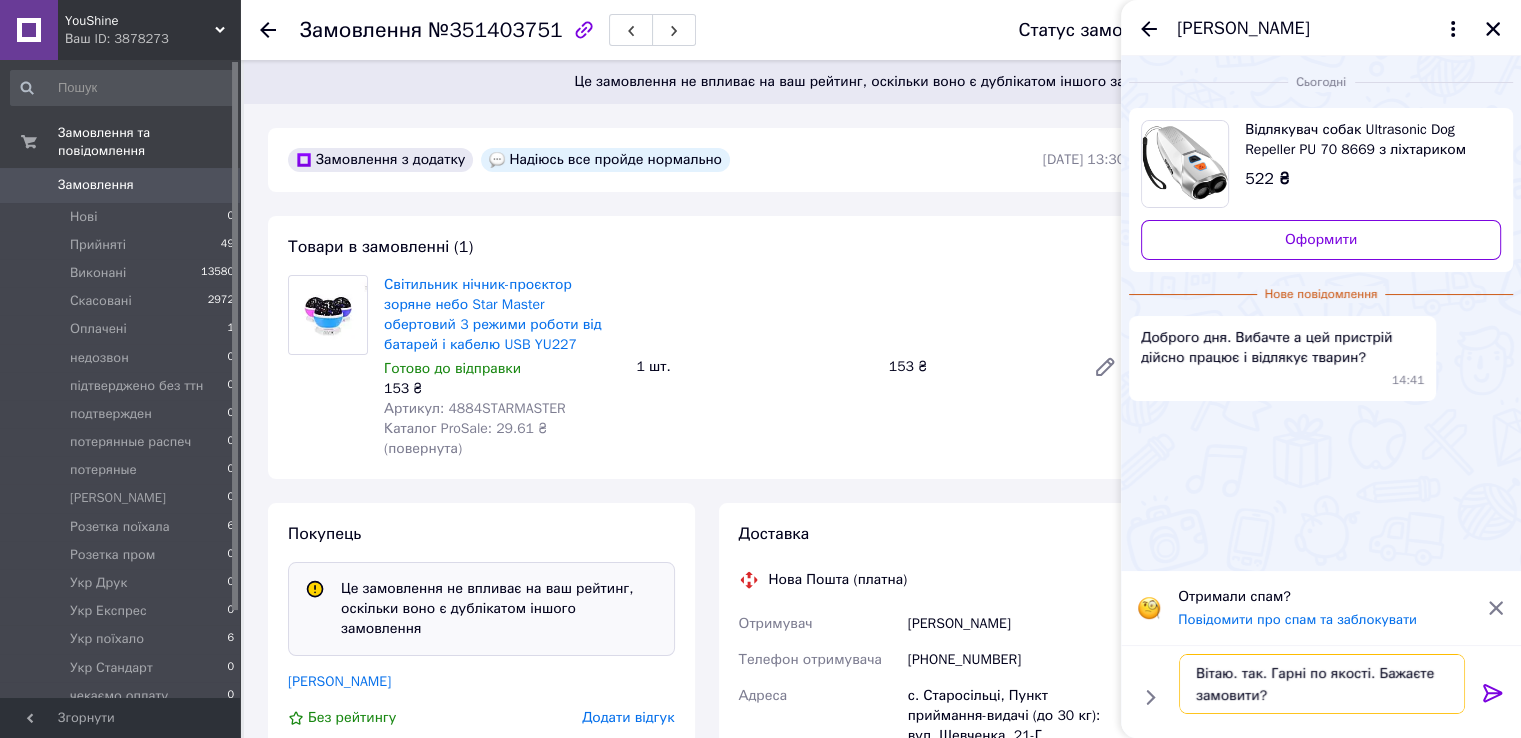 type 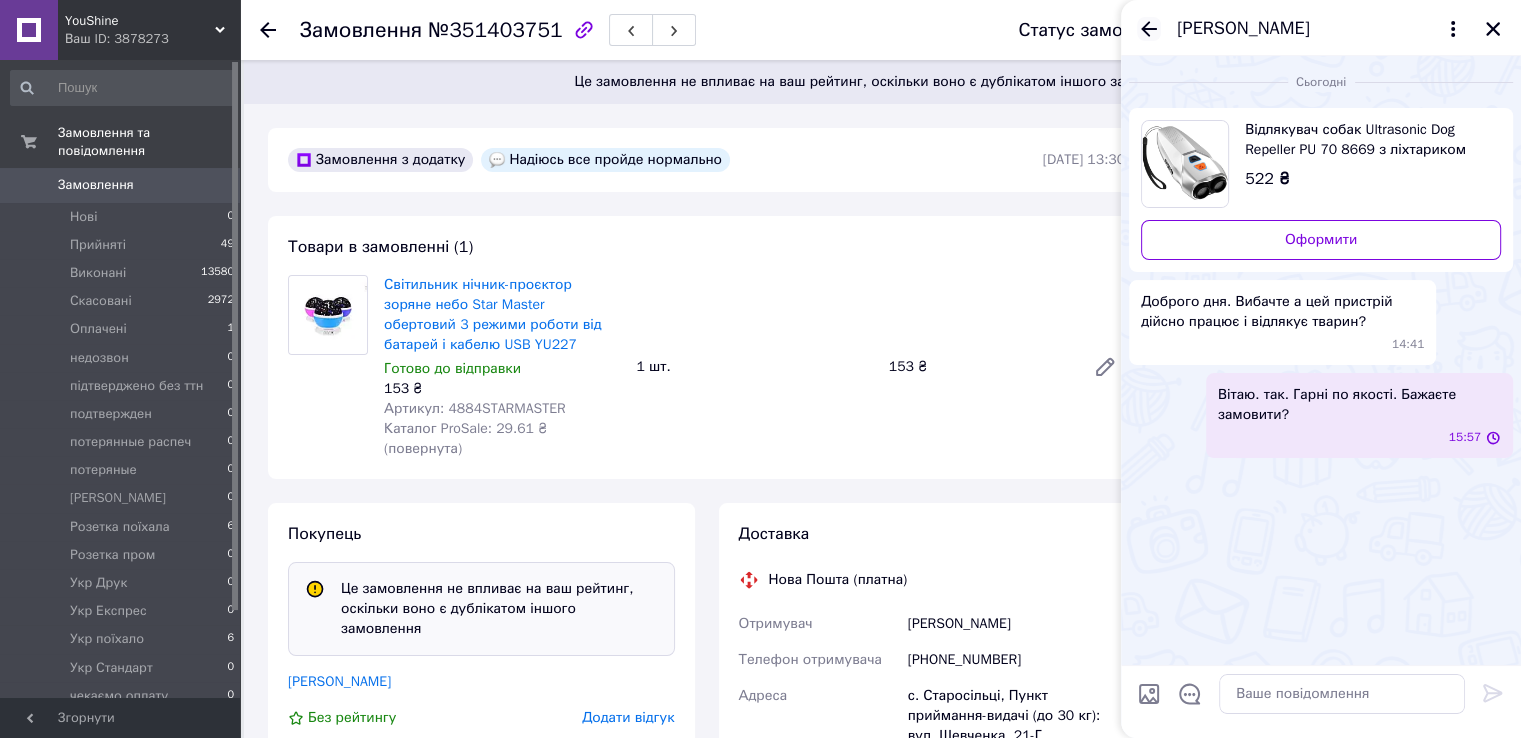 click 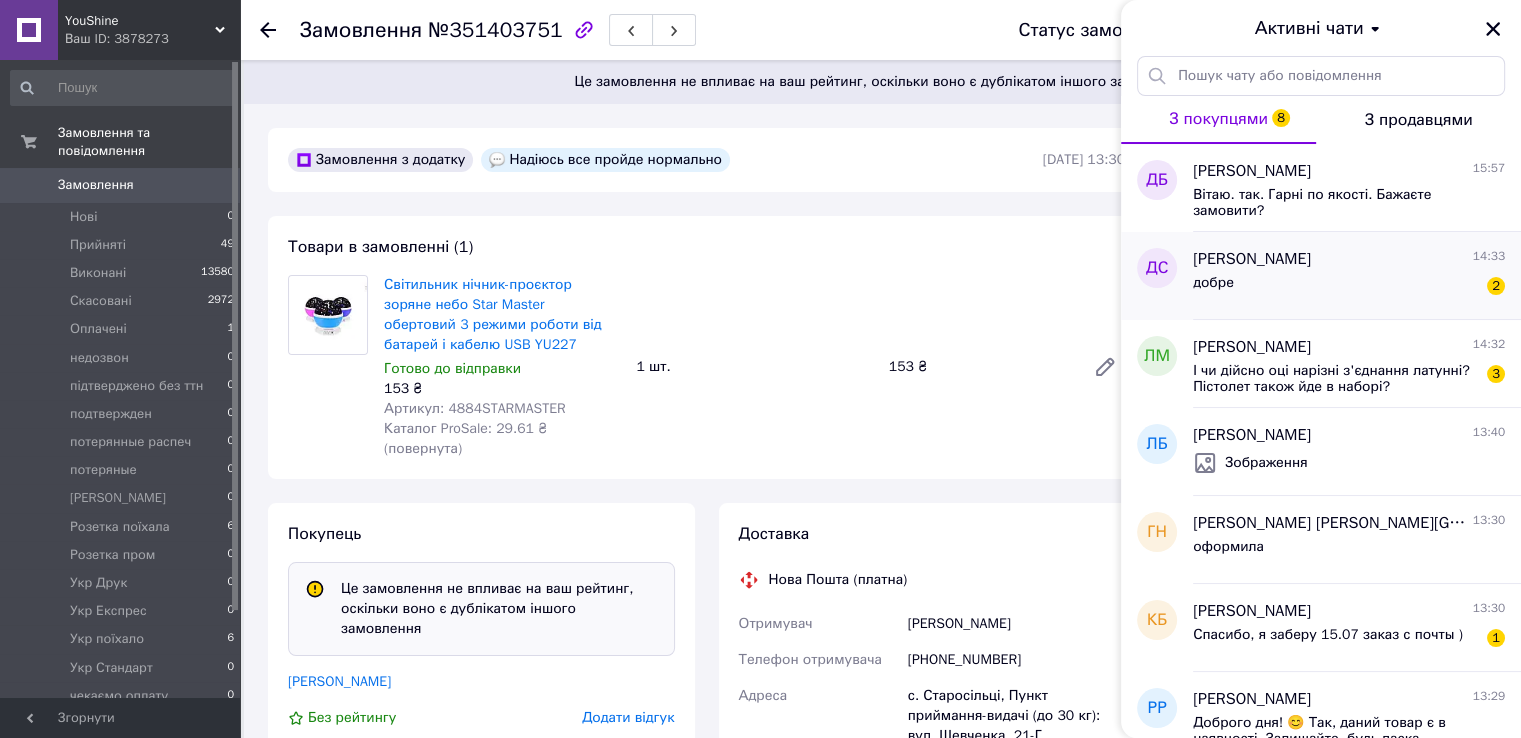 click on "добре 2" at bounding box center (1349, 287) 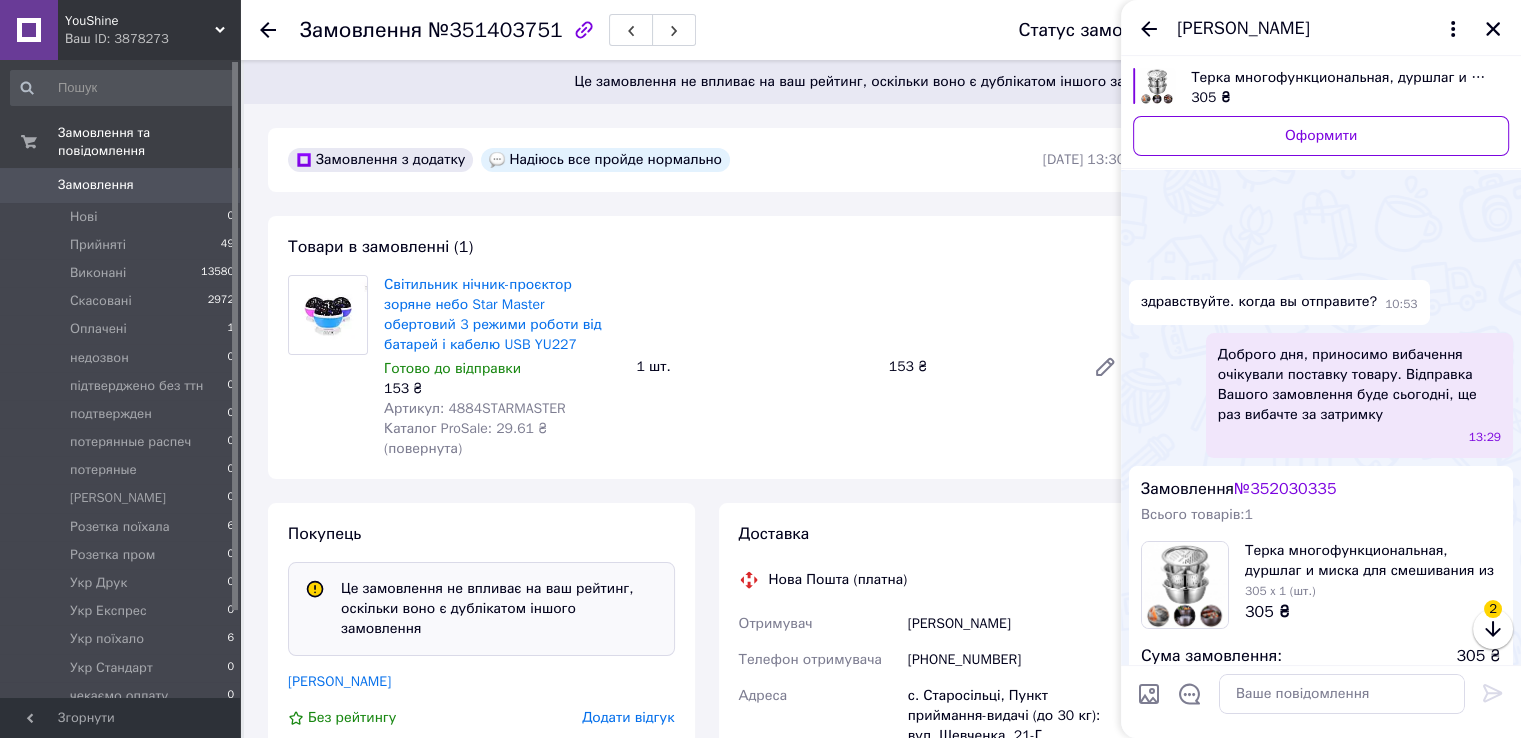 scroll, scrollTop: 193, scrollLeft: 0, axis: vertical 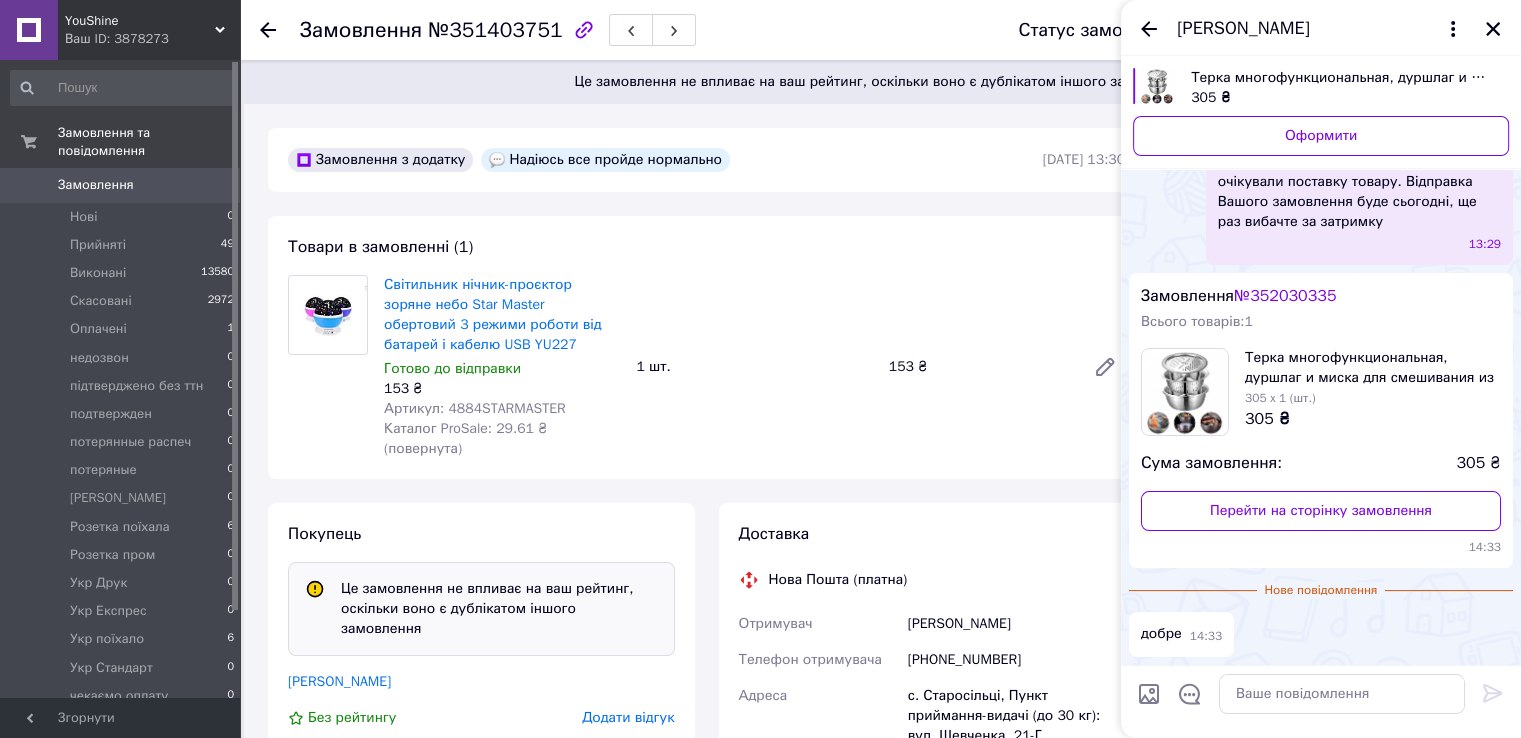 click on "№ 352030335" at bounding box center (1285, 296) 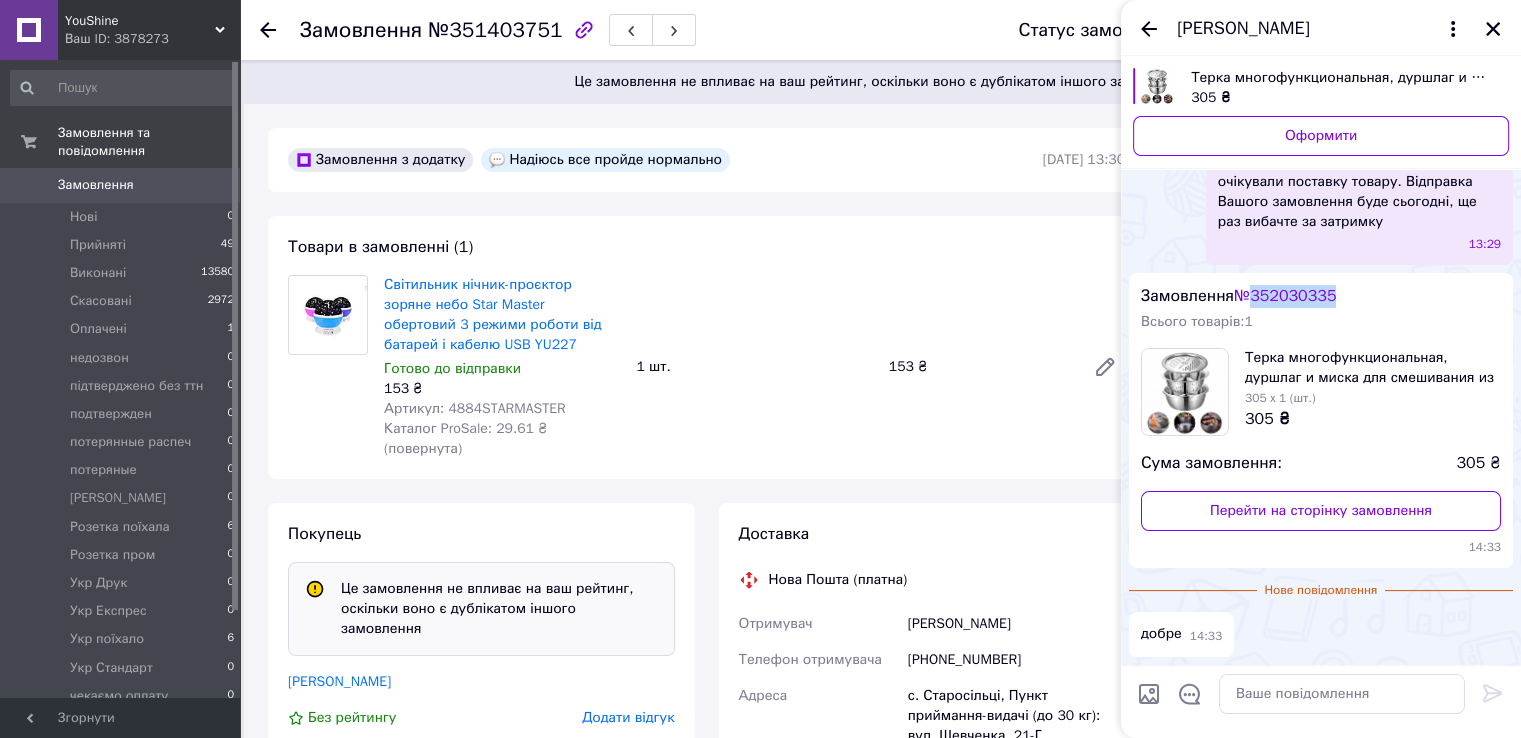 click on "№ 352030335" at bounding box center [1285, 296] 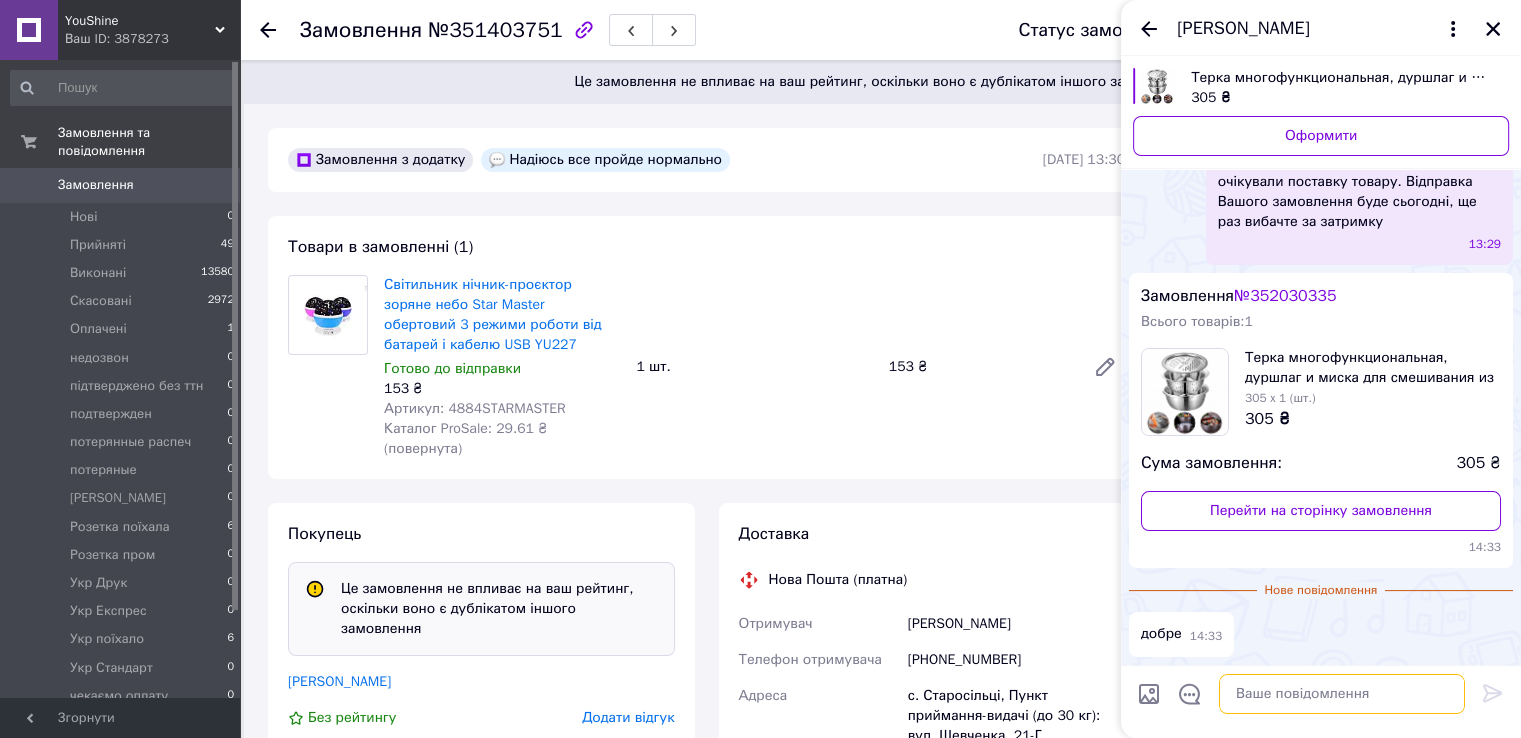 click at bounding box center (1342, 694) 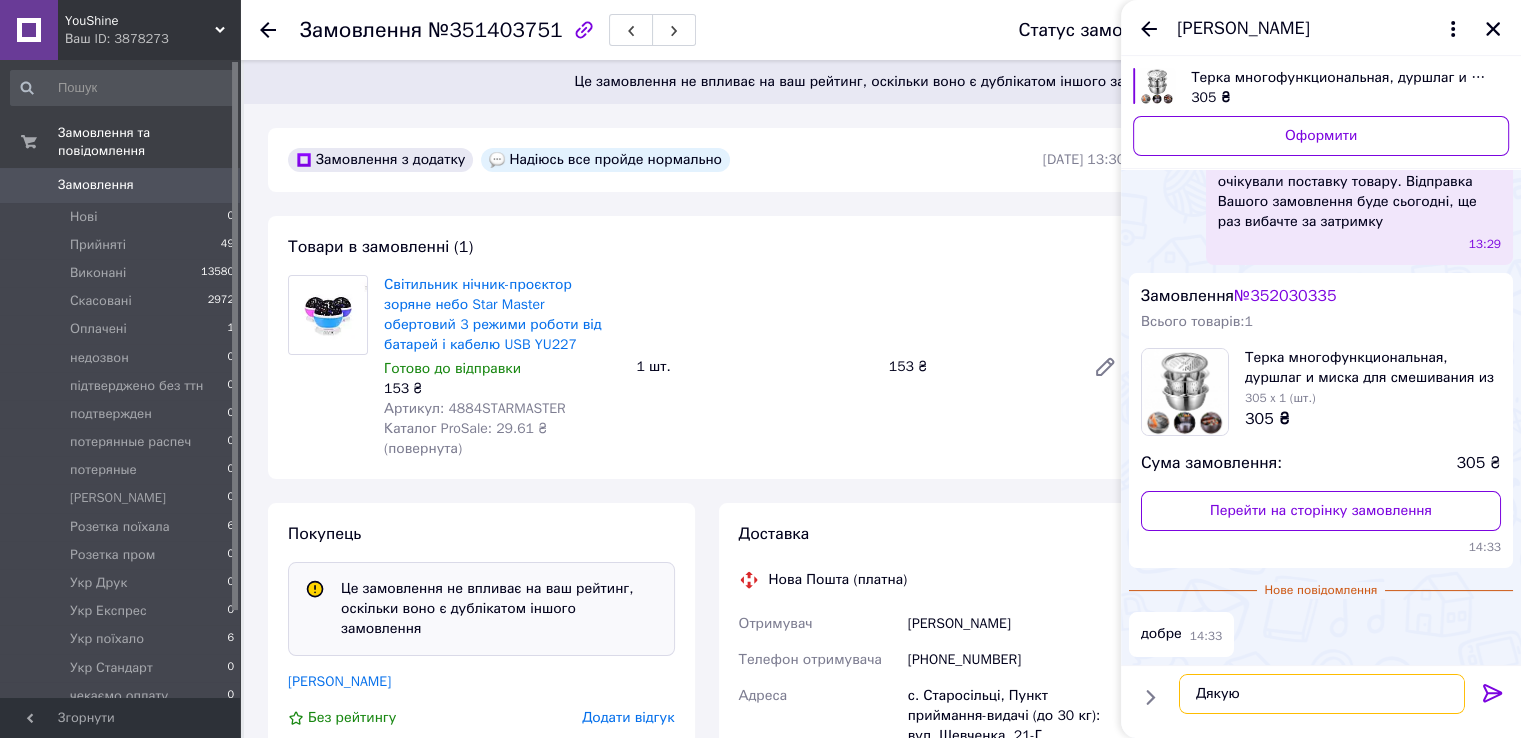 type on "Дякую." 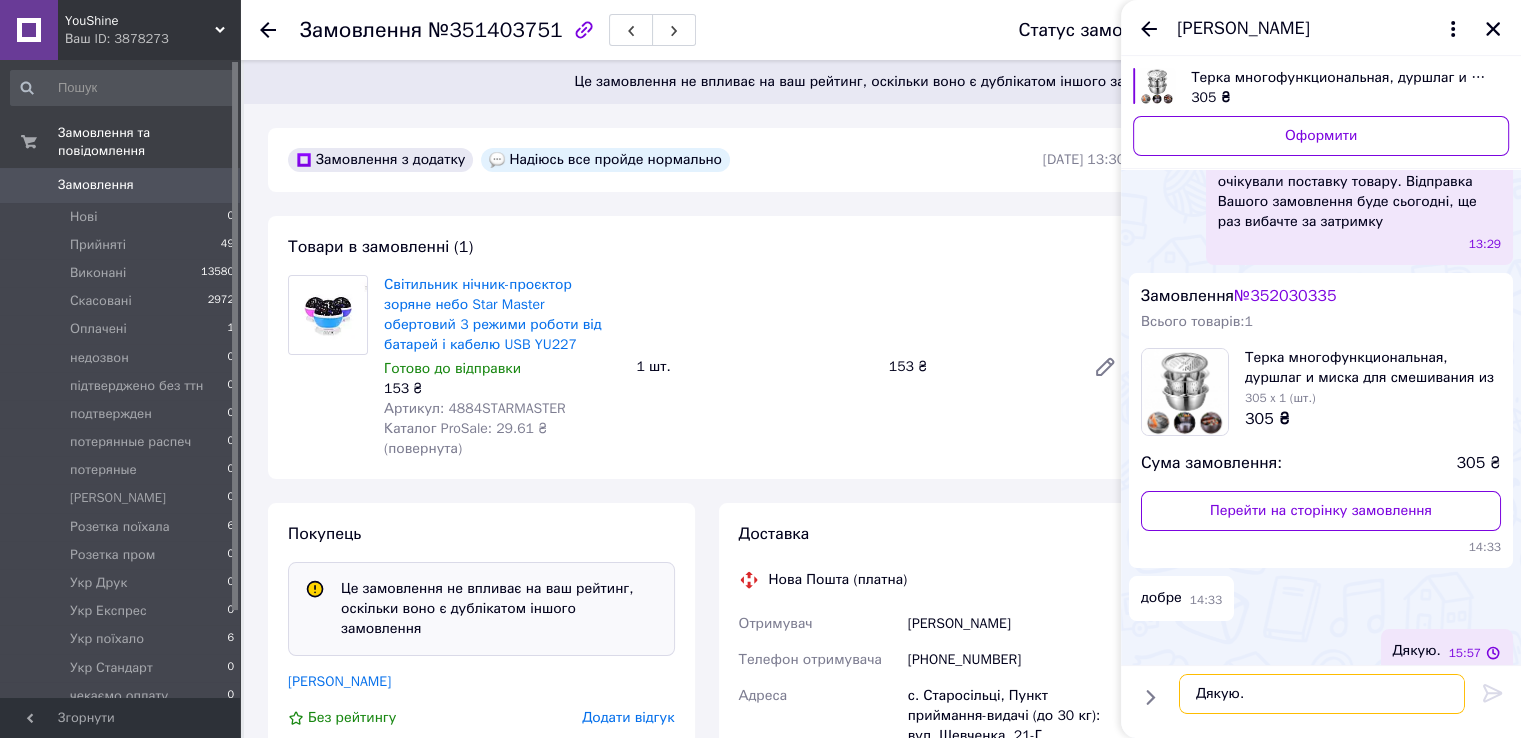 type 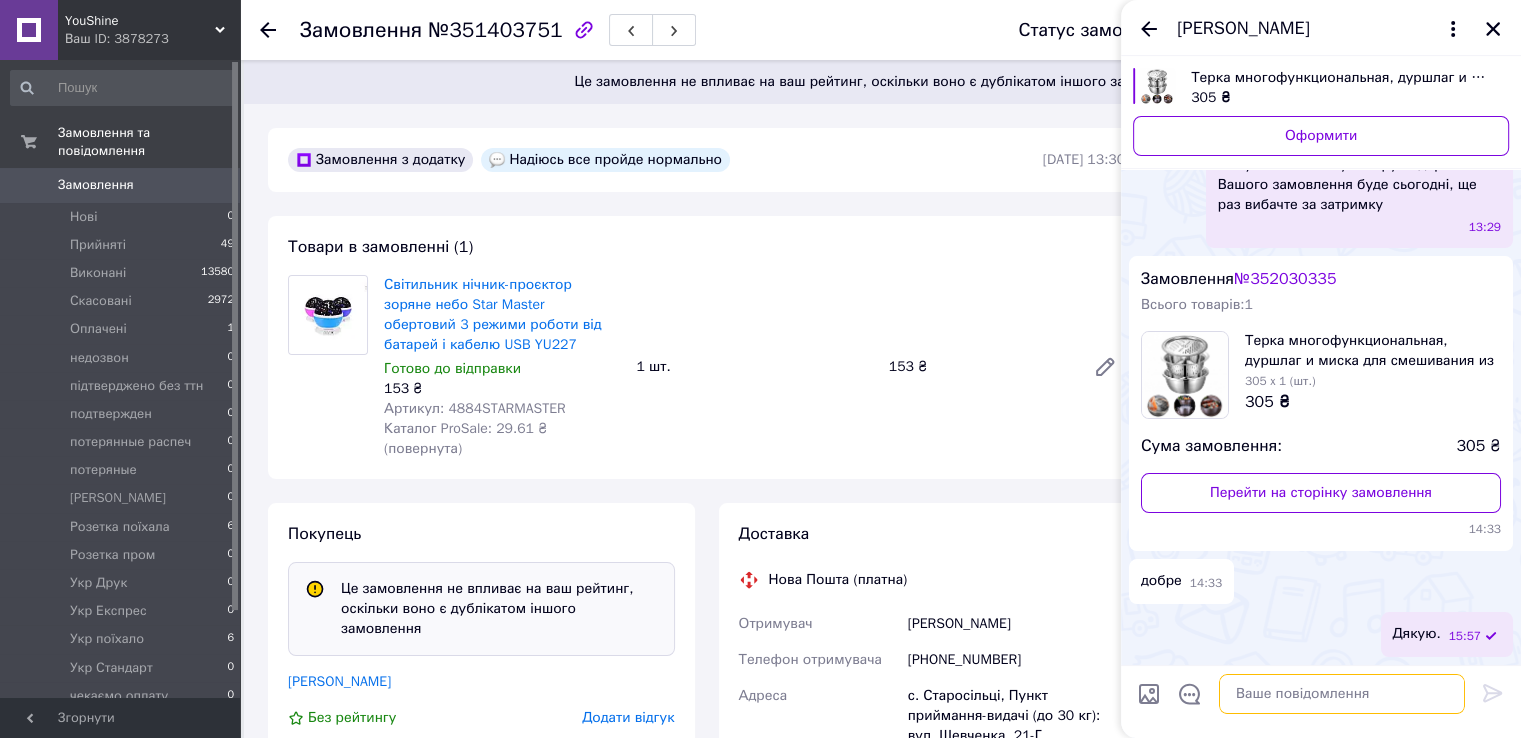 scroll, scrollTop: 159, scrollLeft: 0, axis: vertical 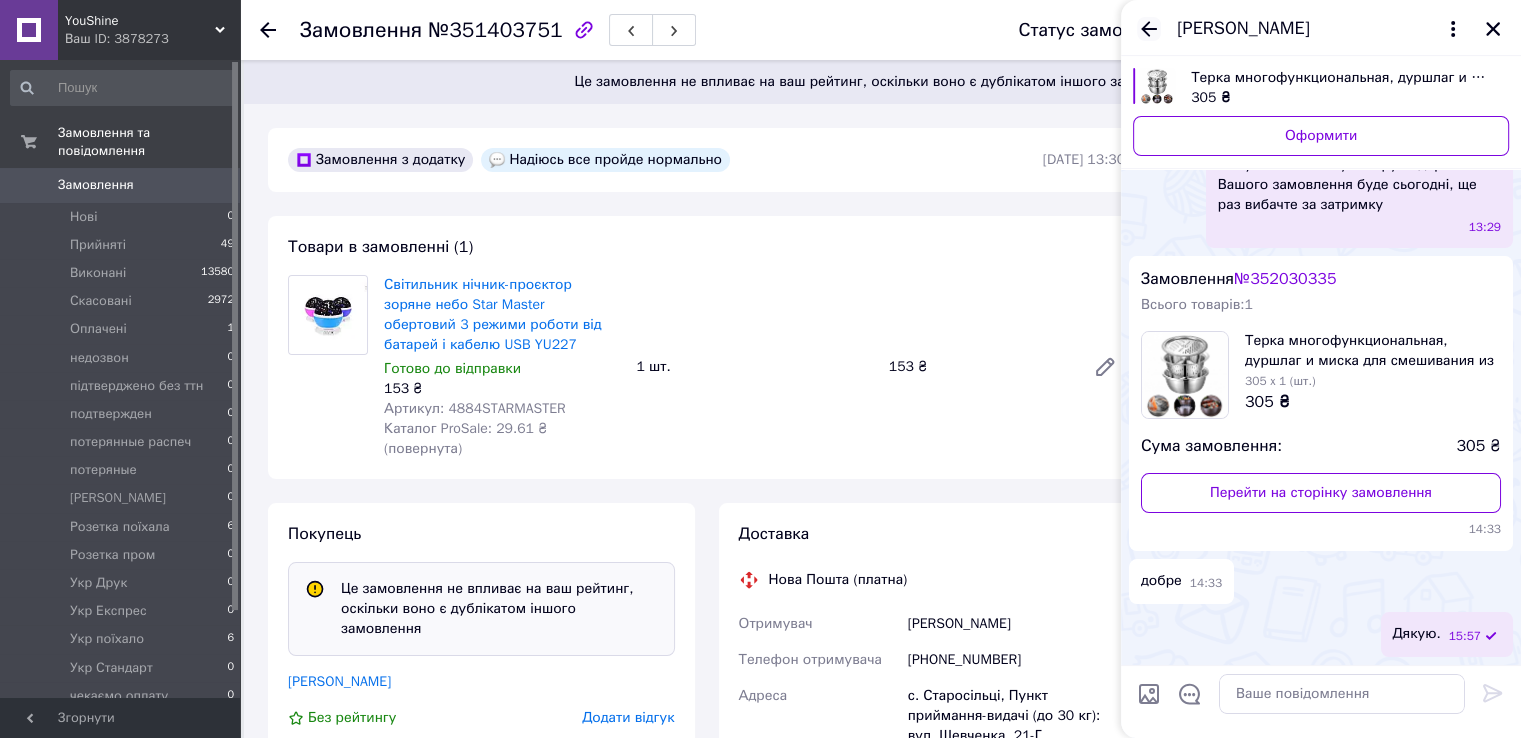 click 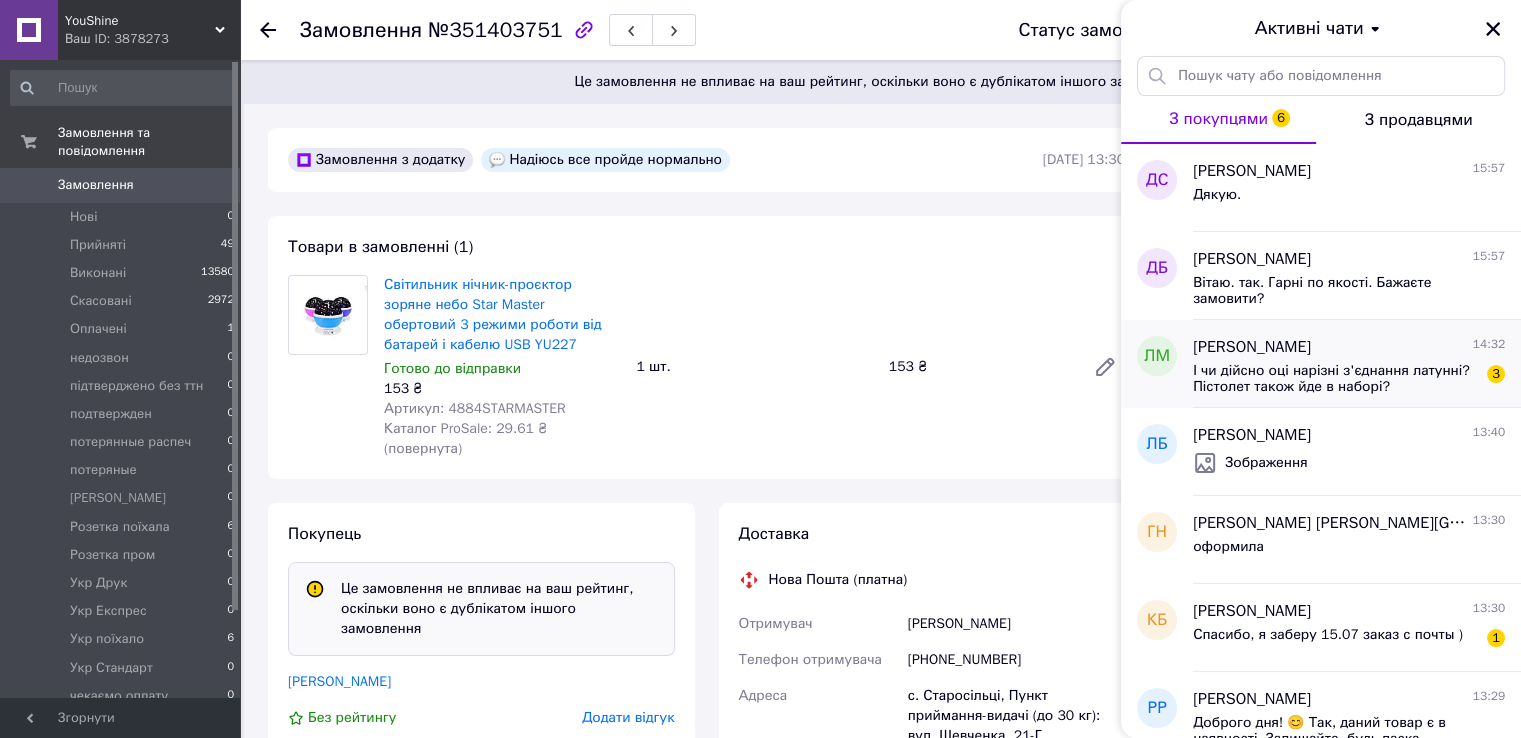 click on "І чи дійсно оці нарізні з'єднання латунні? Пістолет також йде в наборі?" at bounding box center [1335, 379] 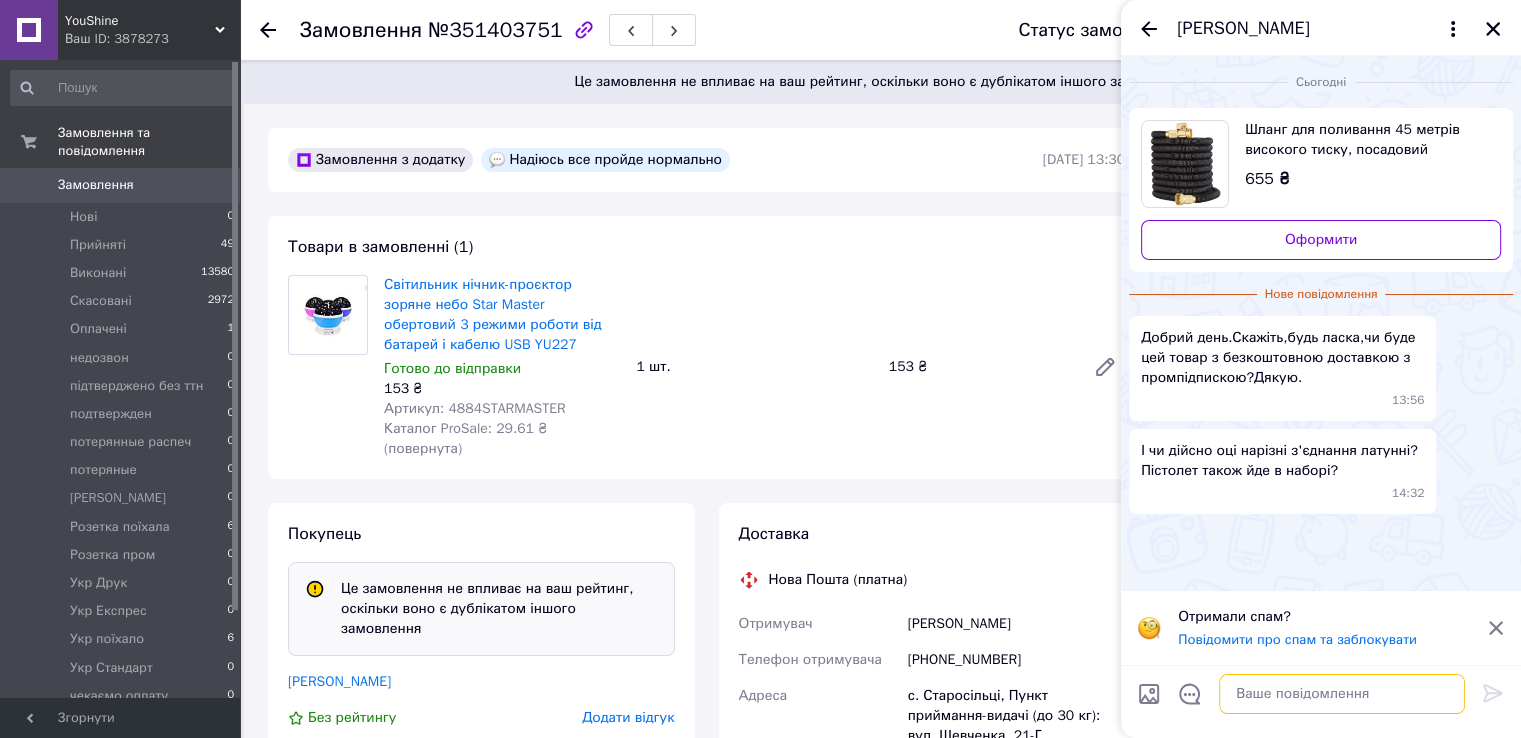 click at bounding box center (1342, 694) 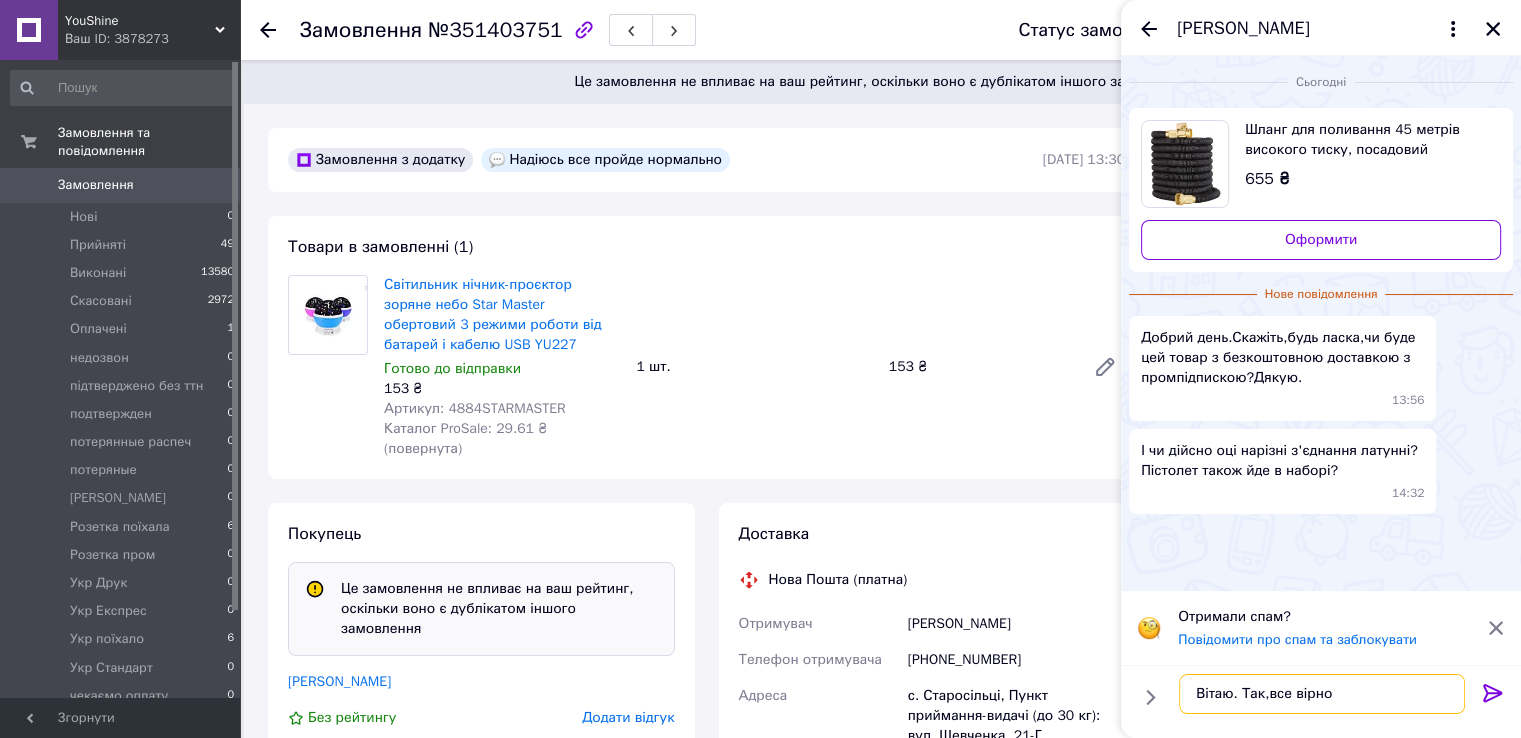 type on "Вітаю. Так,все вірно." 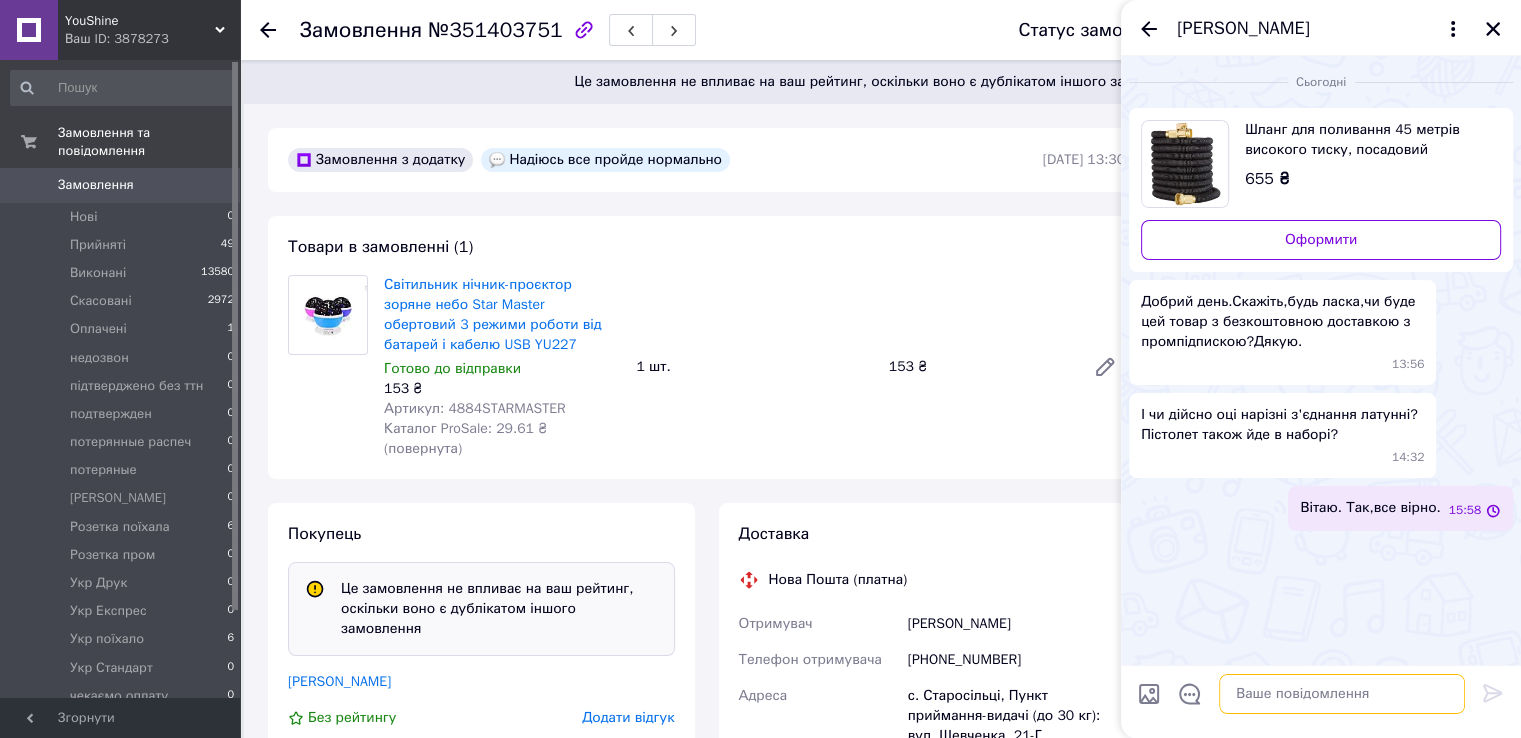type on "Л" 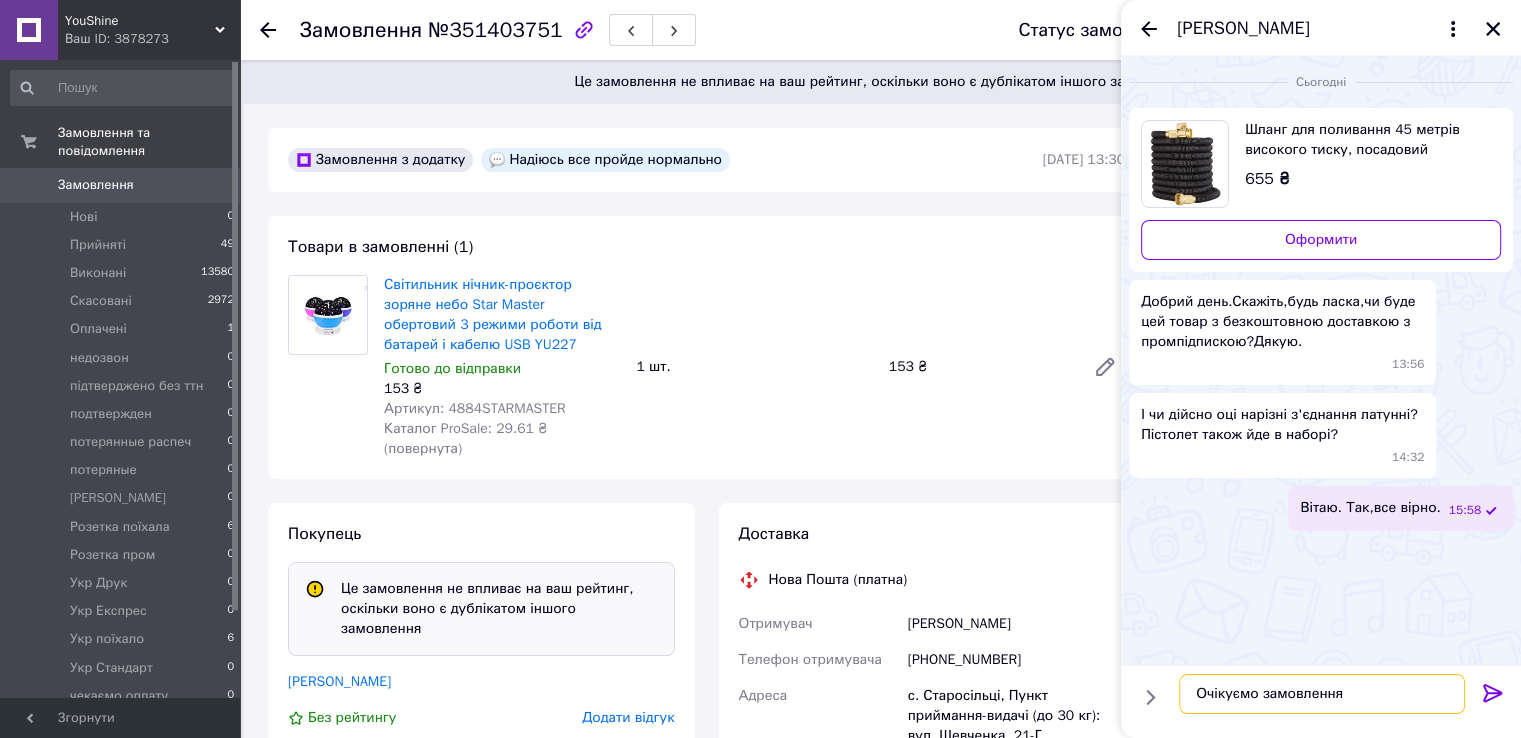 type on "Очікуємо замовлення." 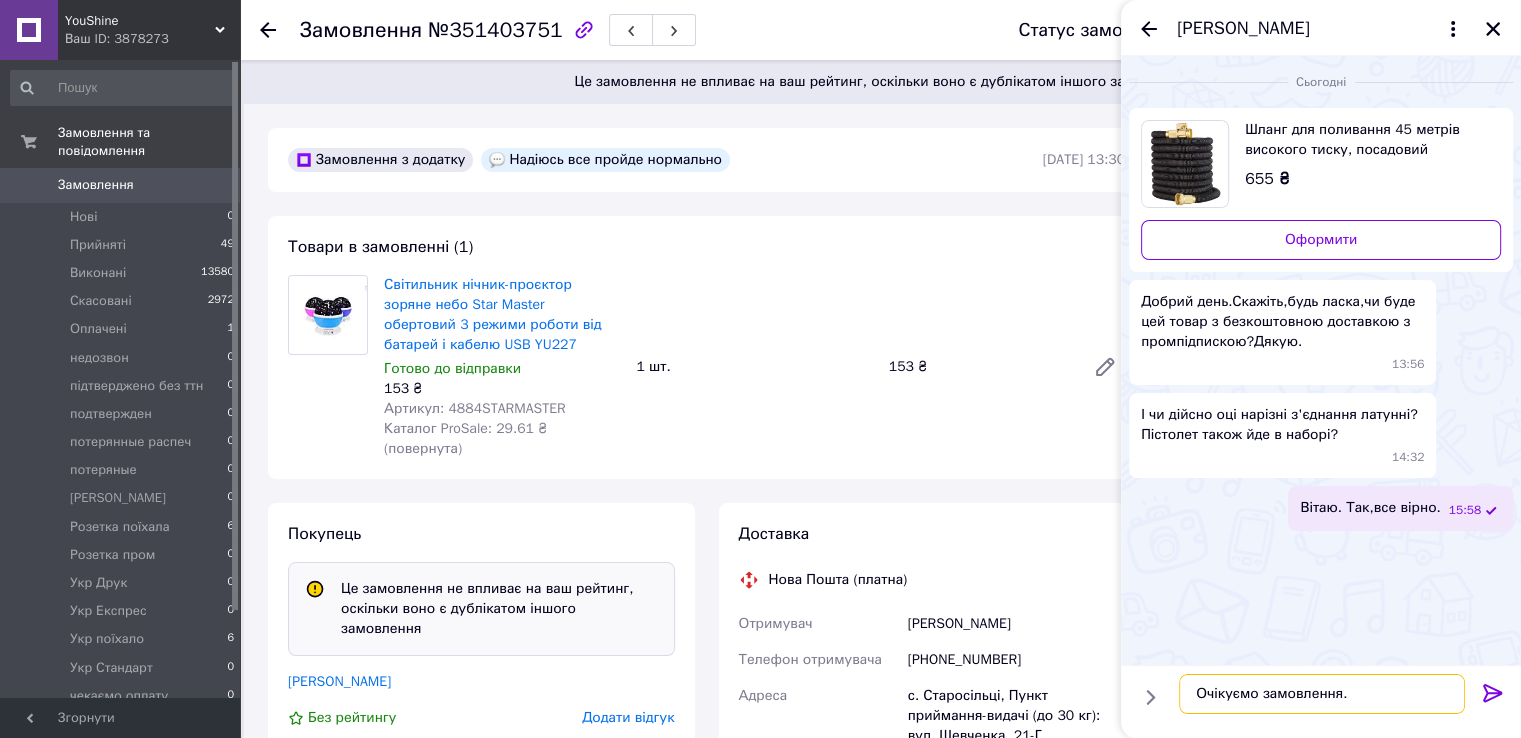 type 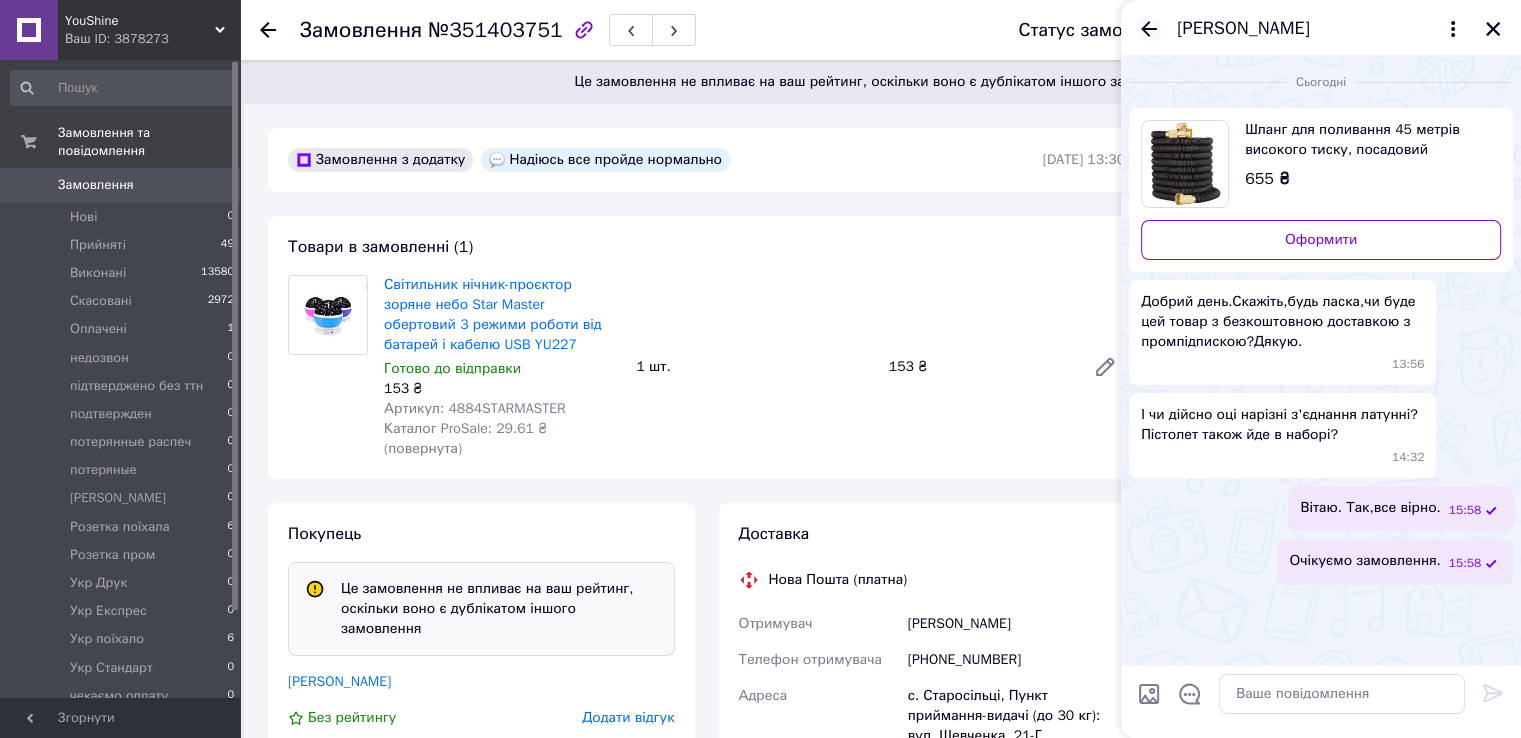 click 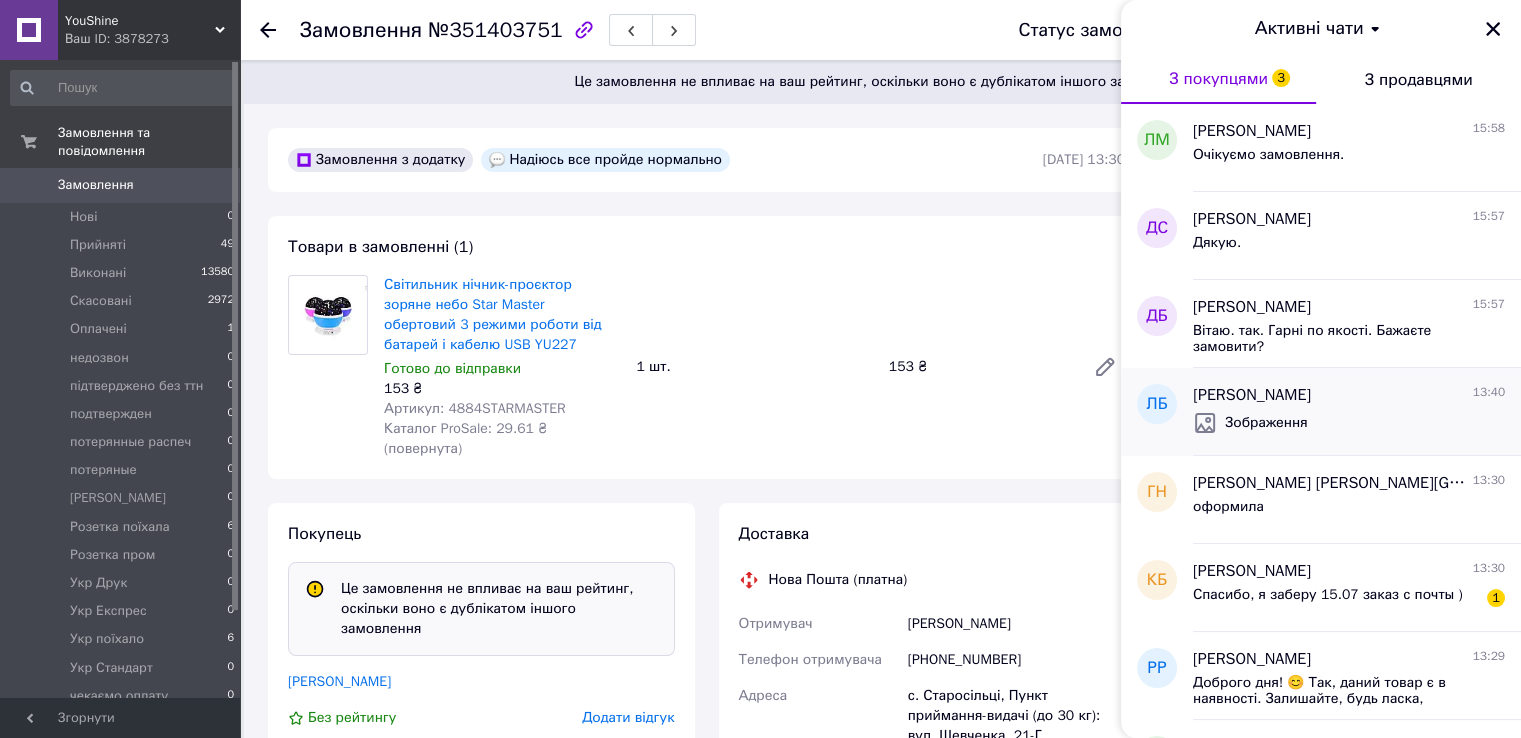 scroll, scrollTop: 200, scrollLeft: 0, axis: vertical 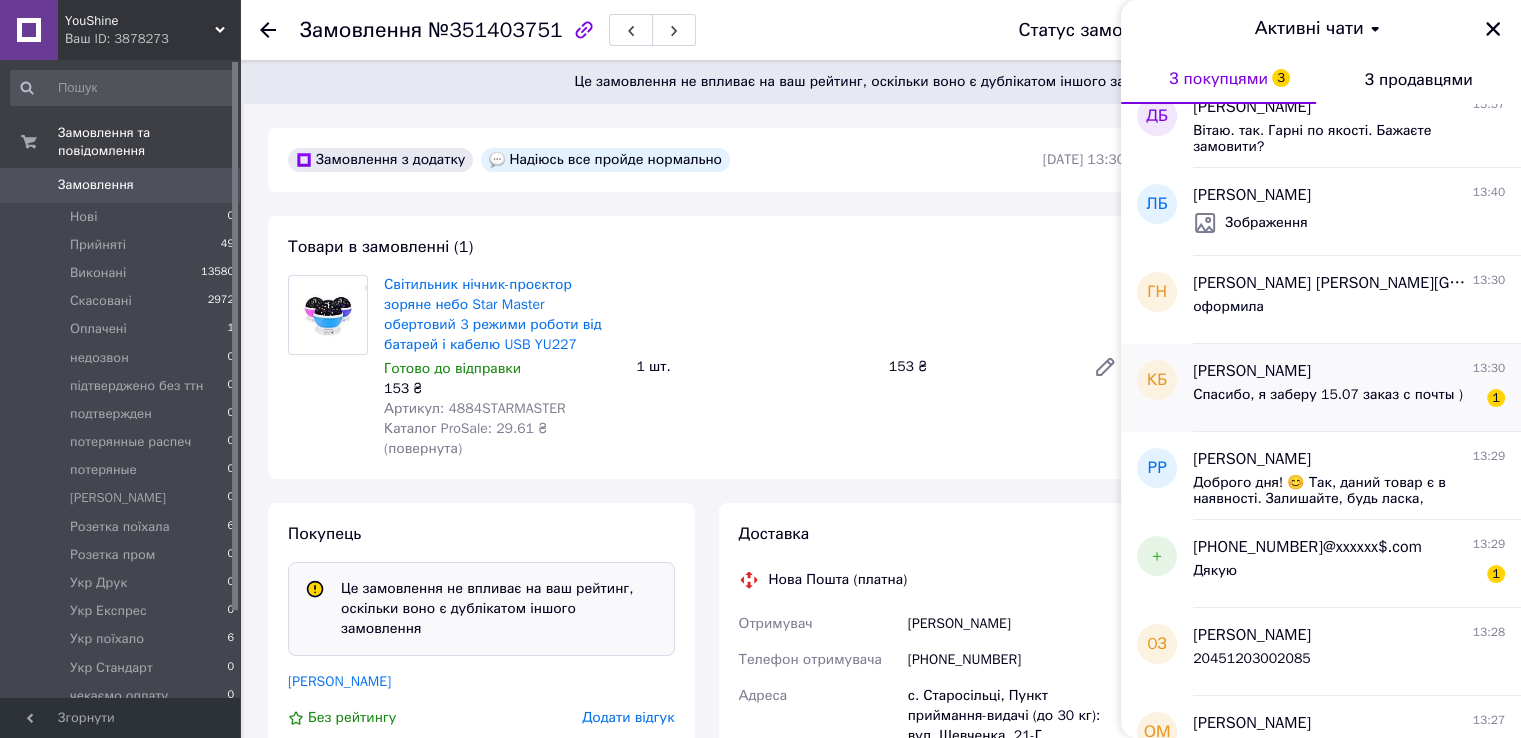 click on "Спасибо, я заберу 15.07 заказ с почты )" at bounding box center (1328, 395) 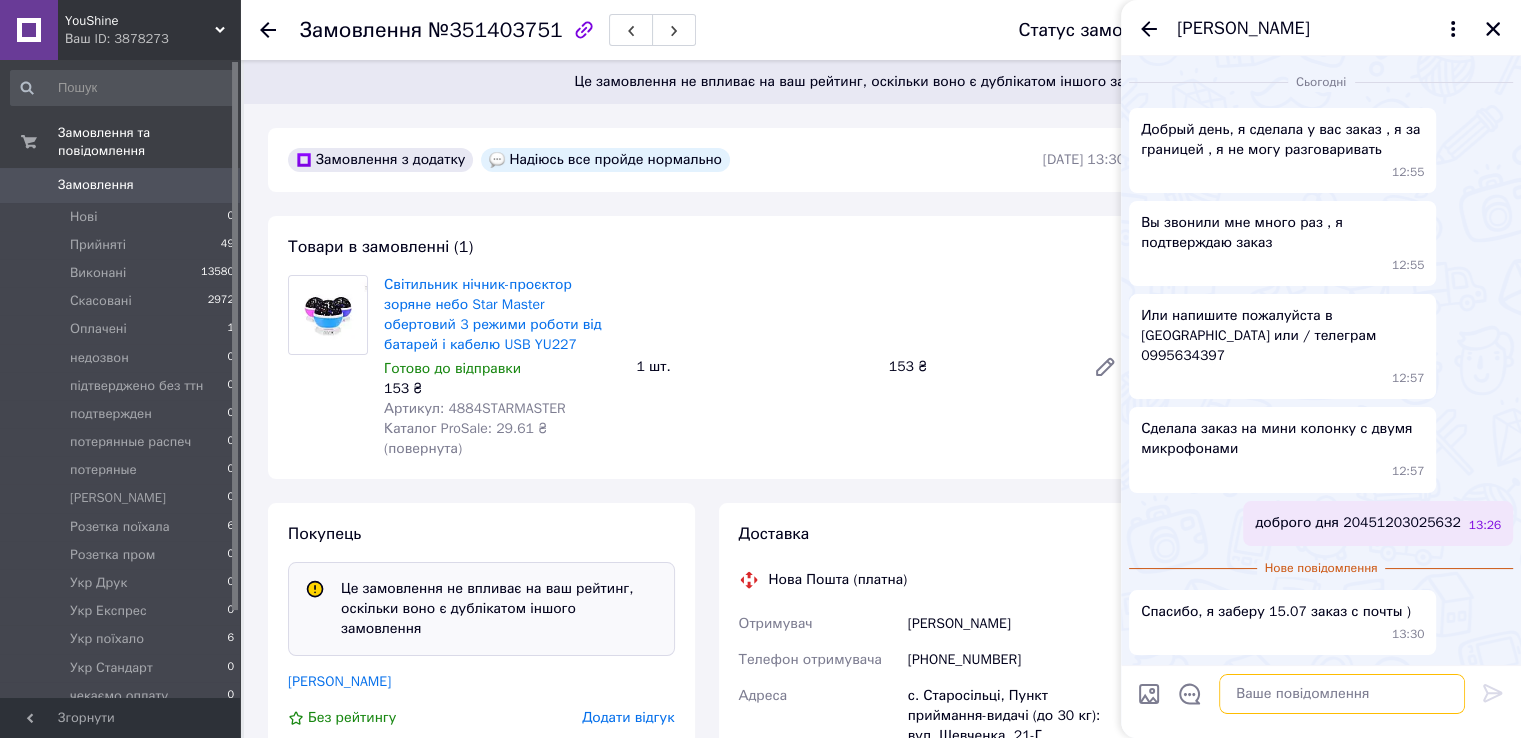 click at bounding box center (1342, 694) 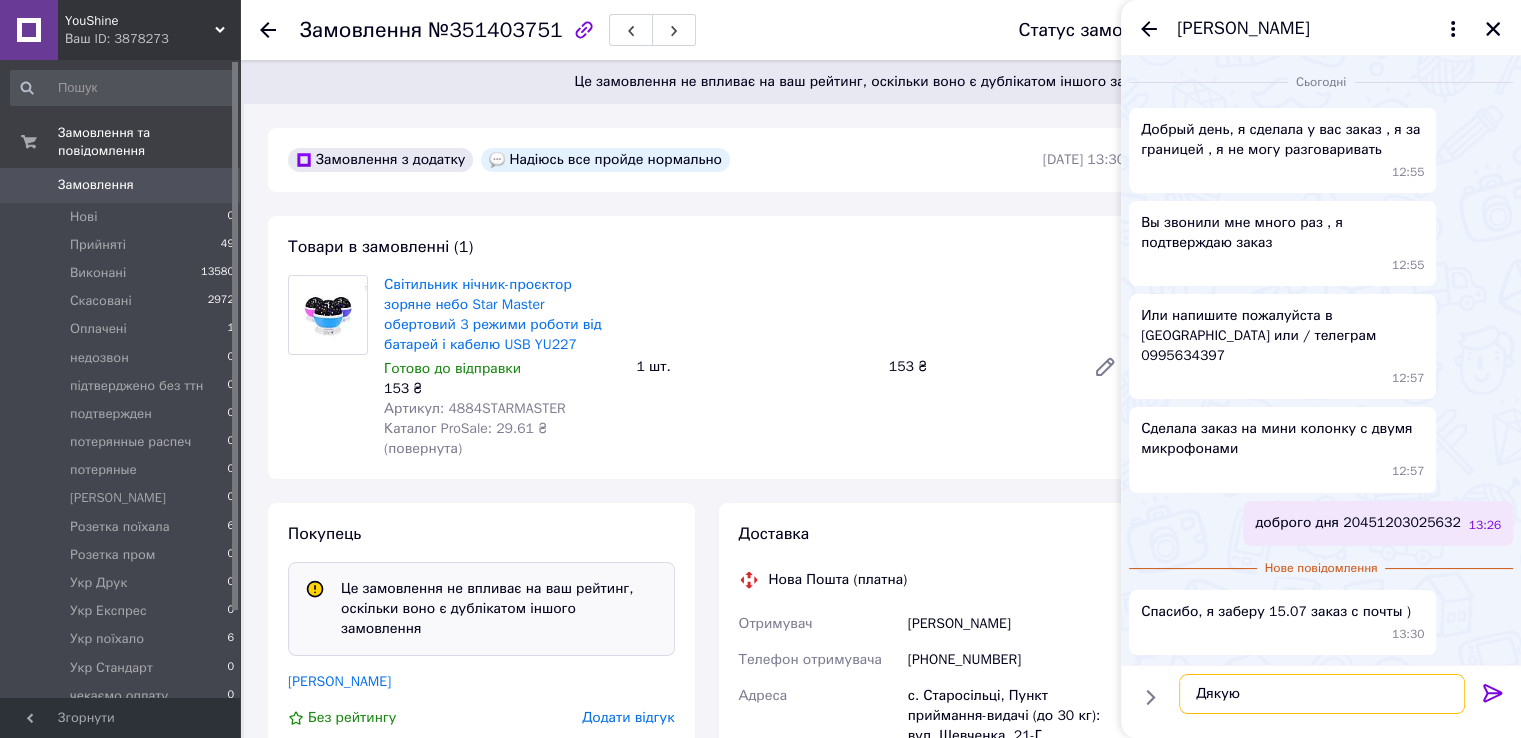 type on "Дякую." 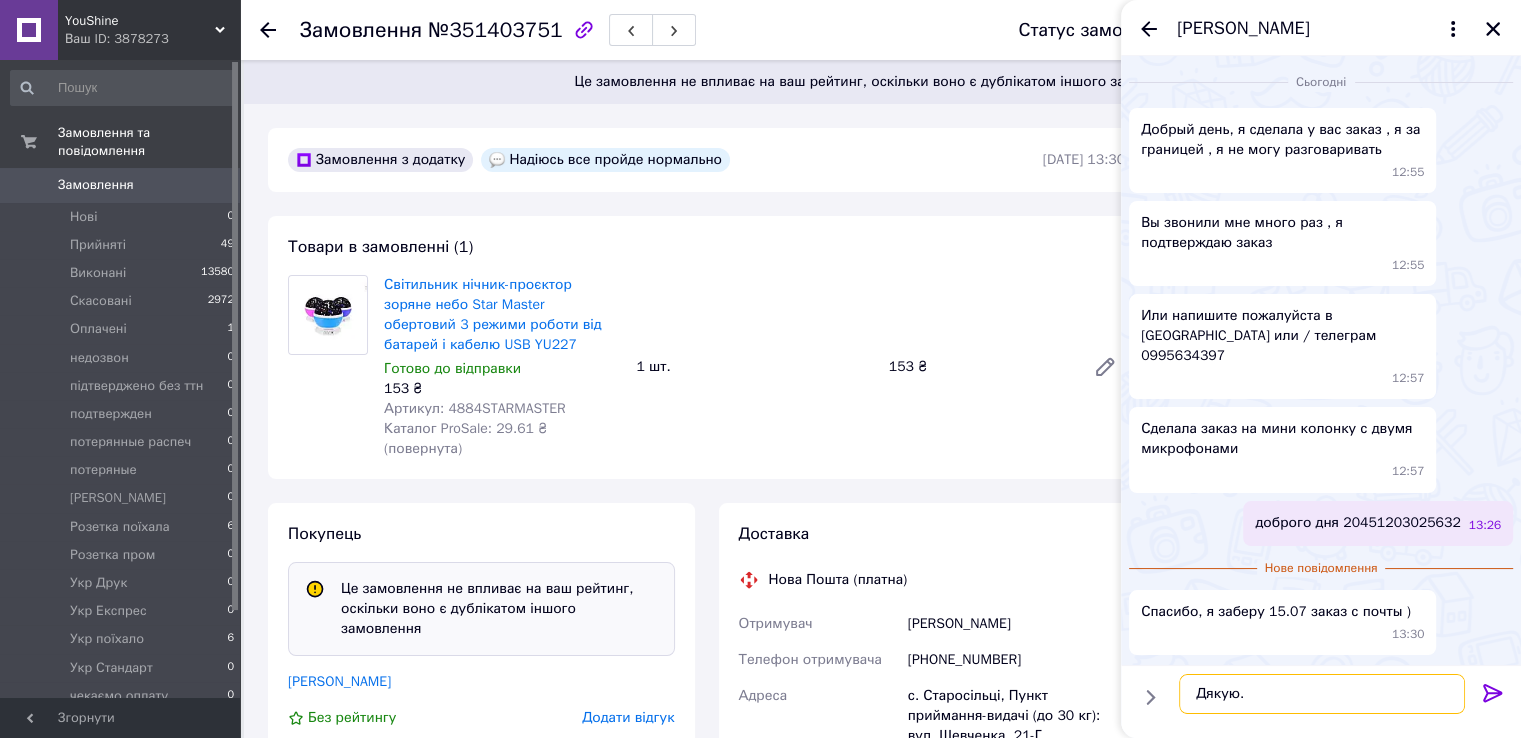 type 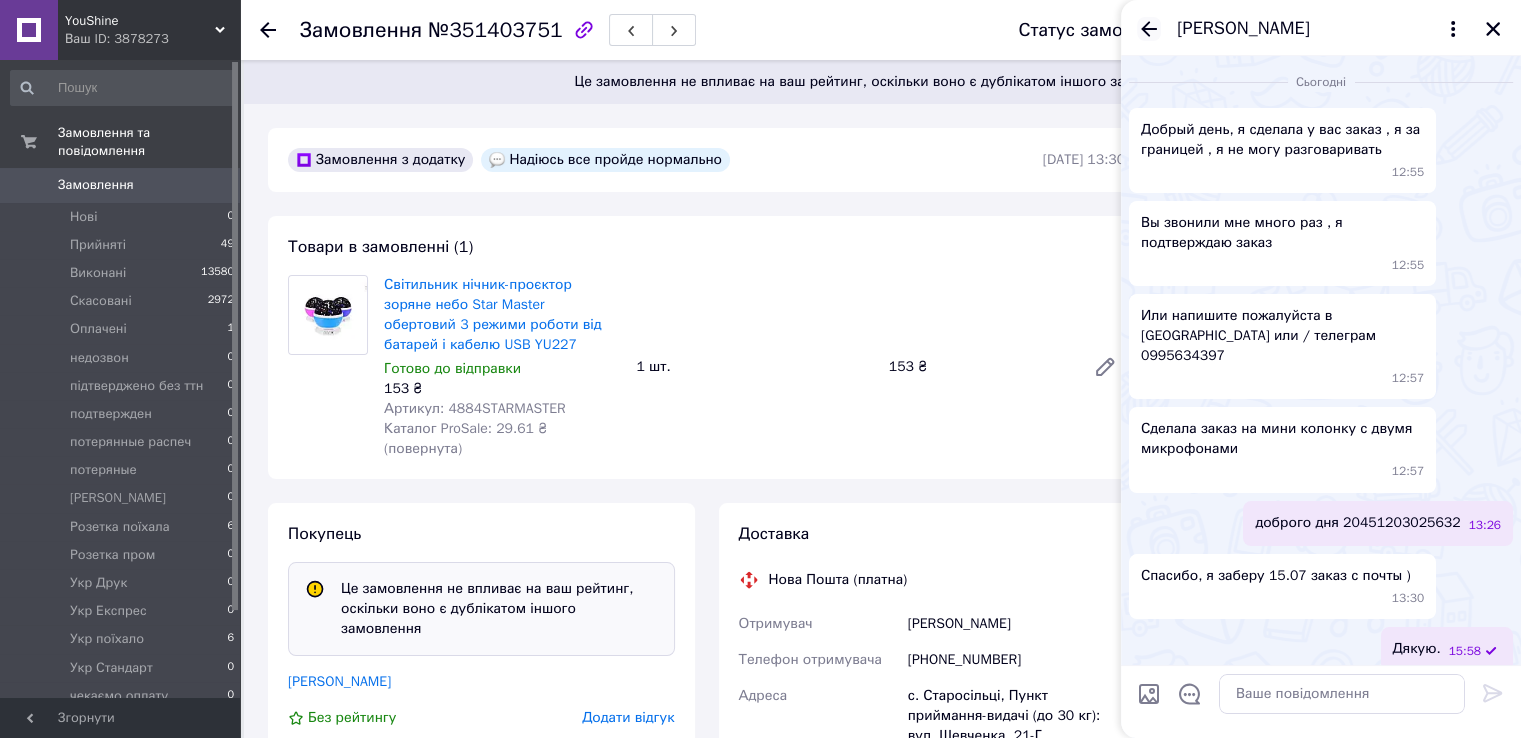 click 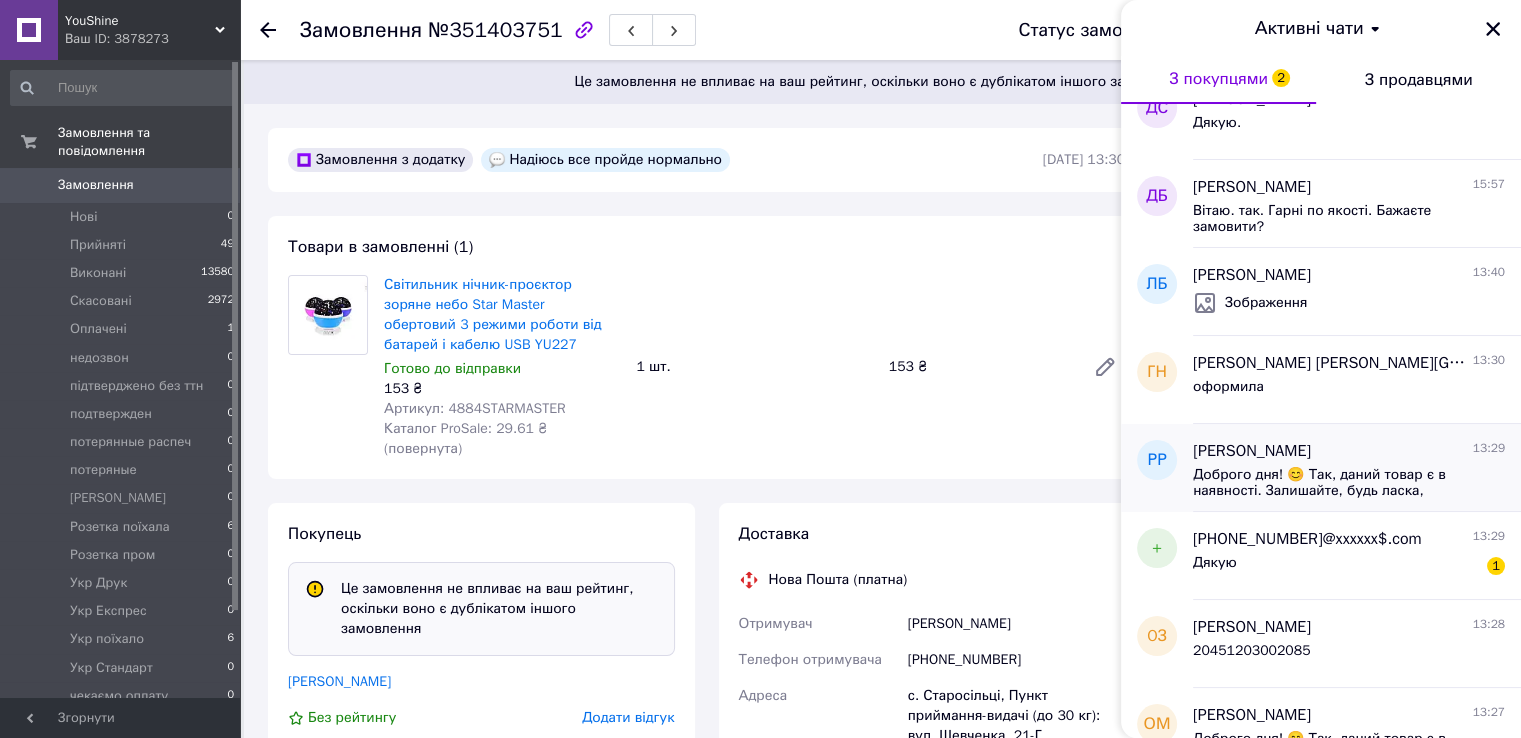 scroll, scrollTop: 300, scrollLeft: 0, axis: vertical 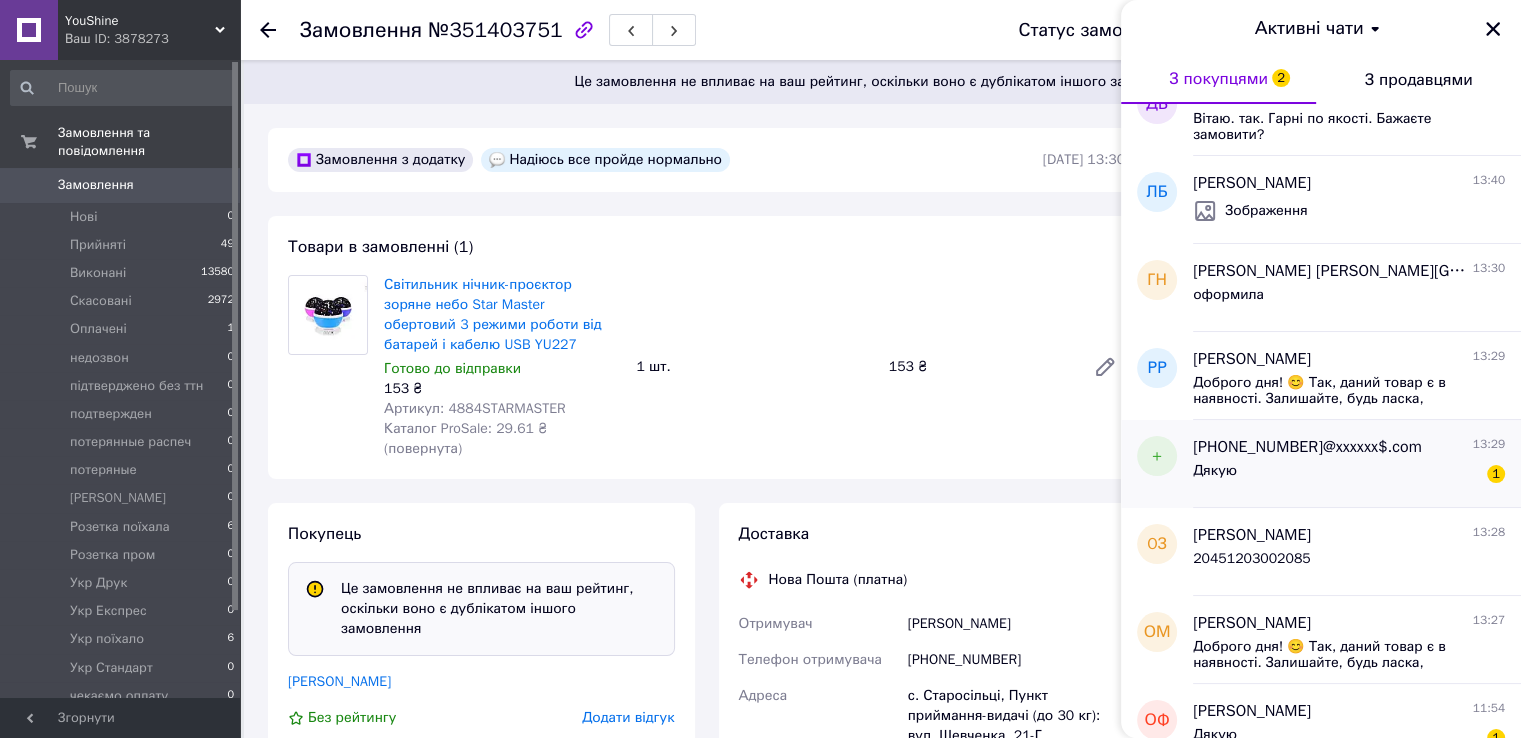 click on "Дякую 1" at bounding box center (1349, 475) 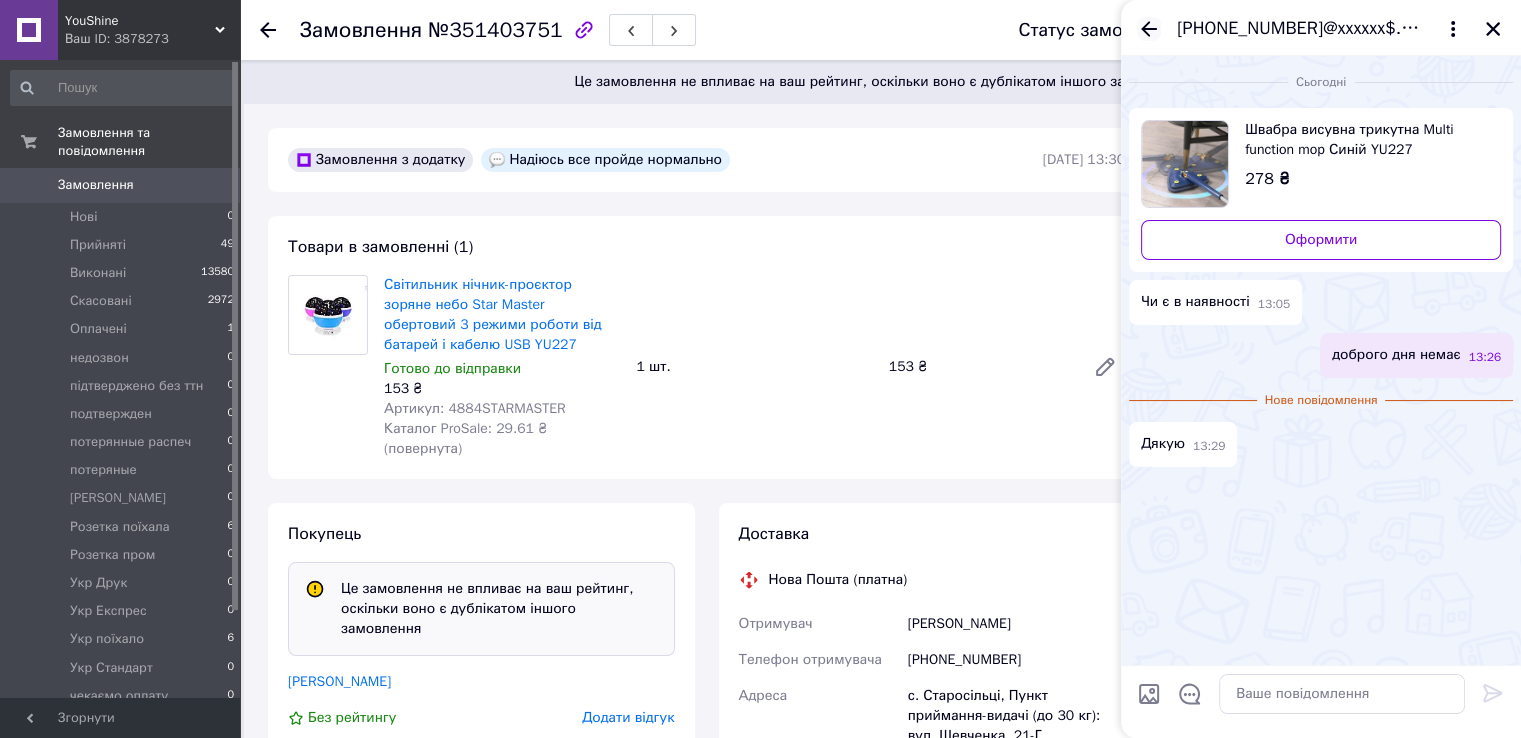 click 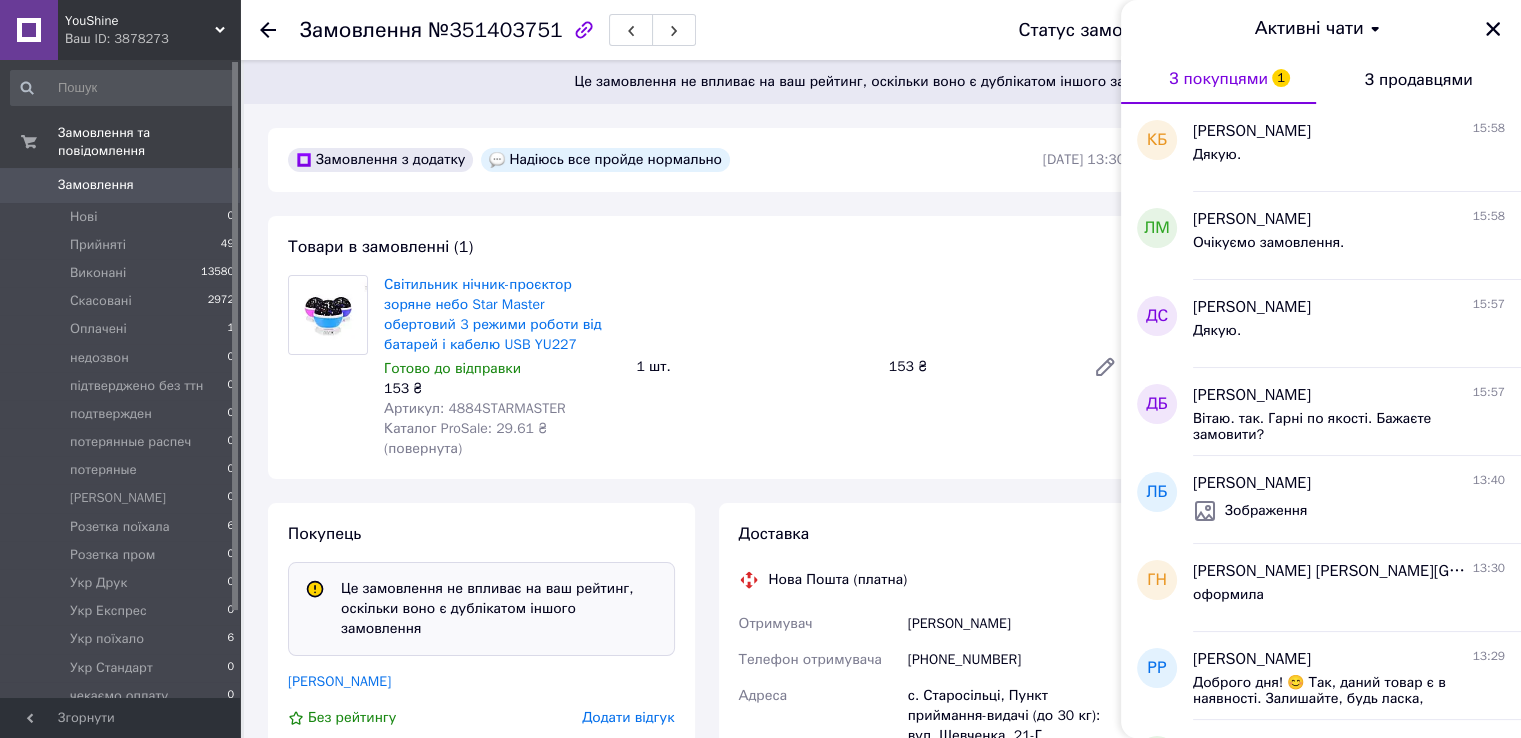 scroll, scrollTop: 500, scrollLeft: 0, axis: vertical 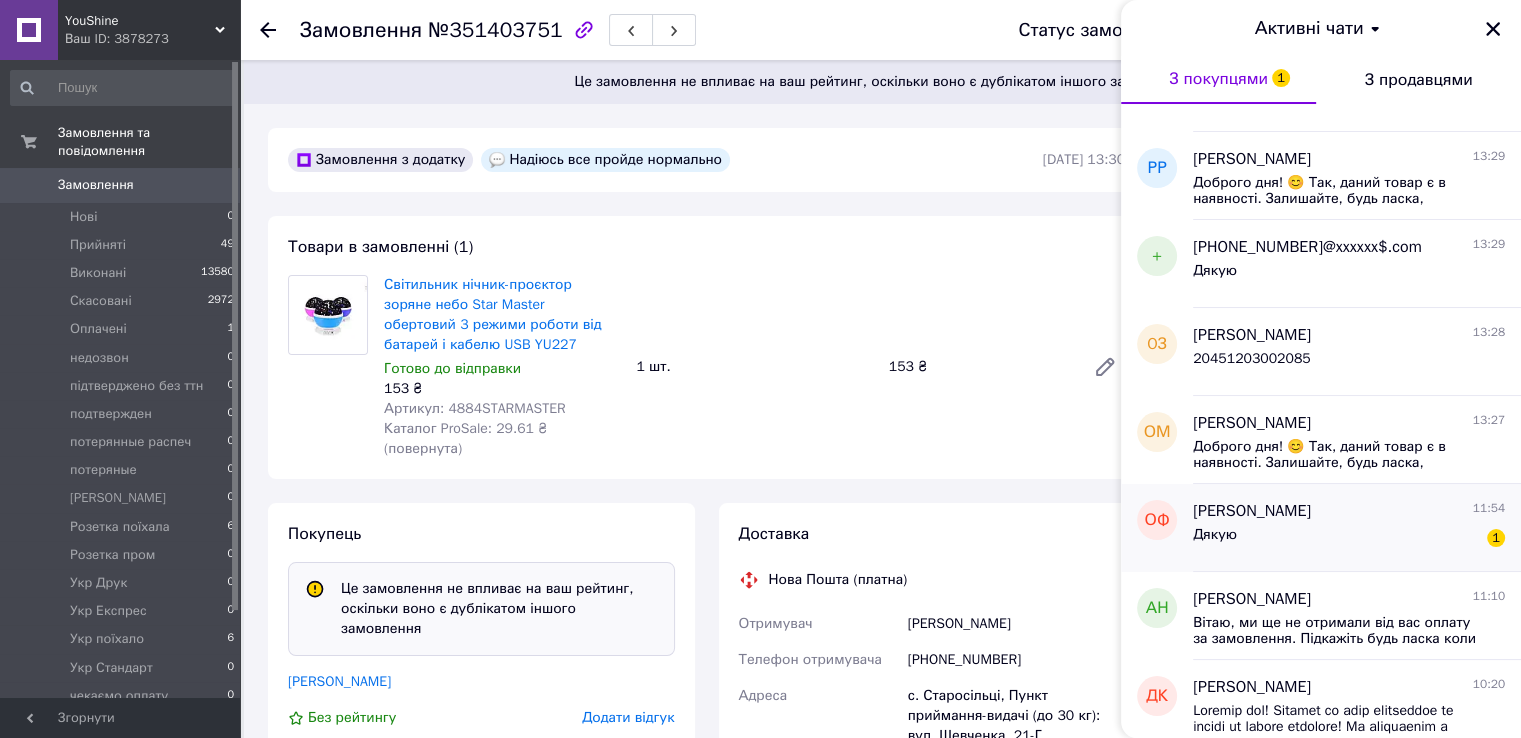 click on "Дякую 1" at bounding box center [1349, 539] 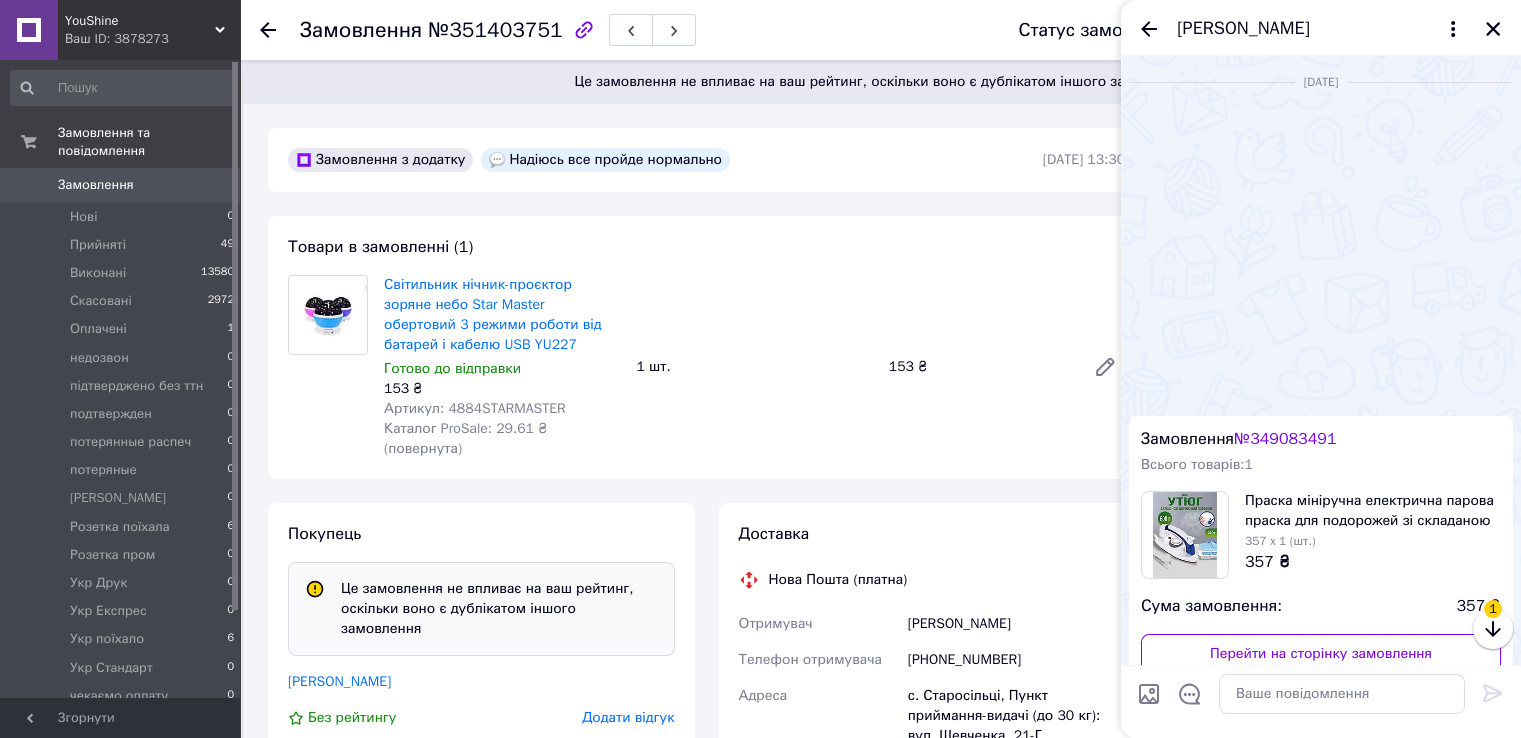 scroll, scrollTop: 1564, scrollLeft: 0, axis: vertical 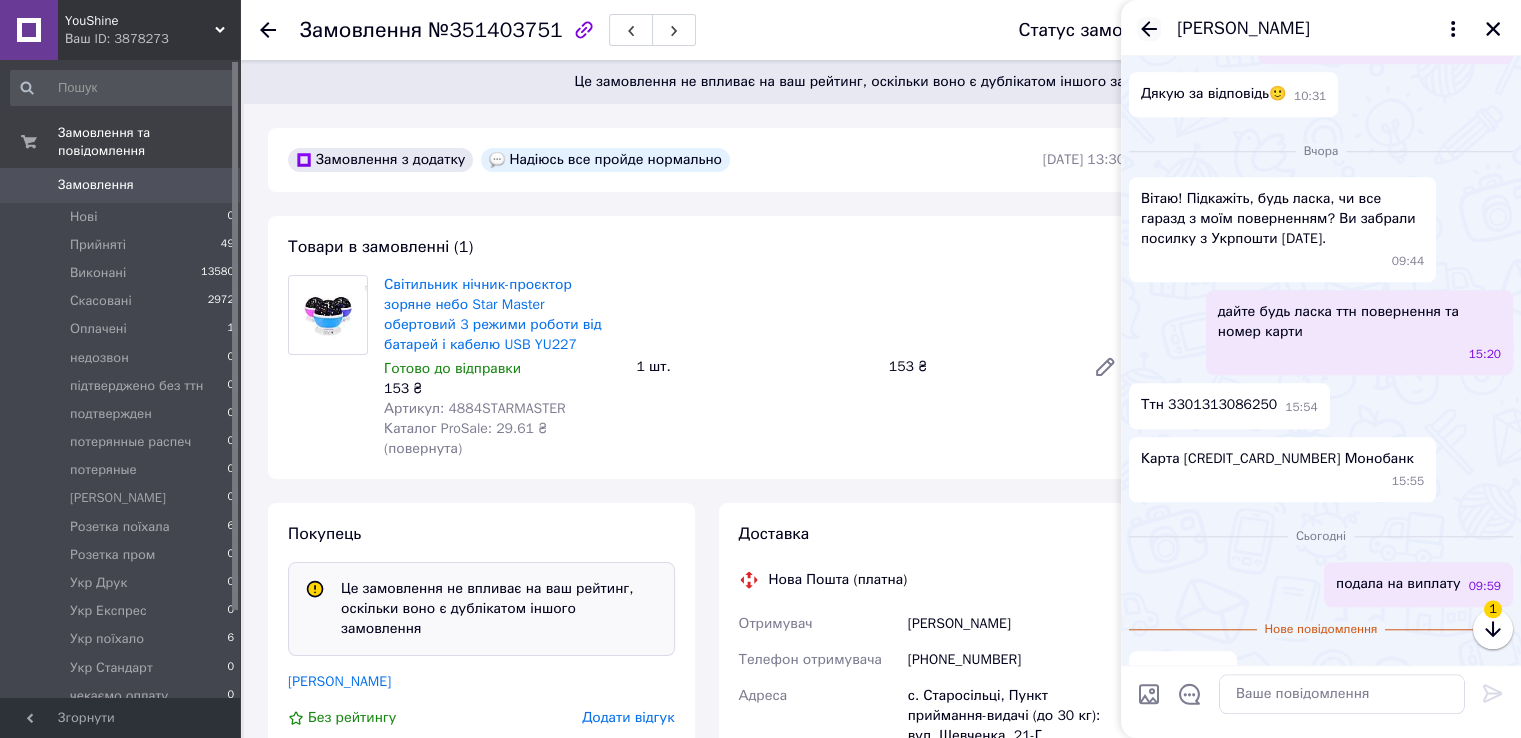click 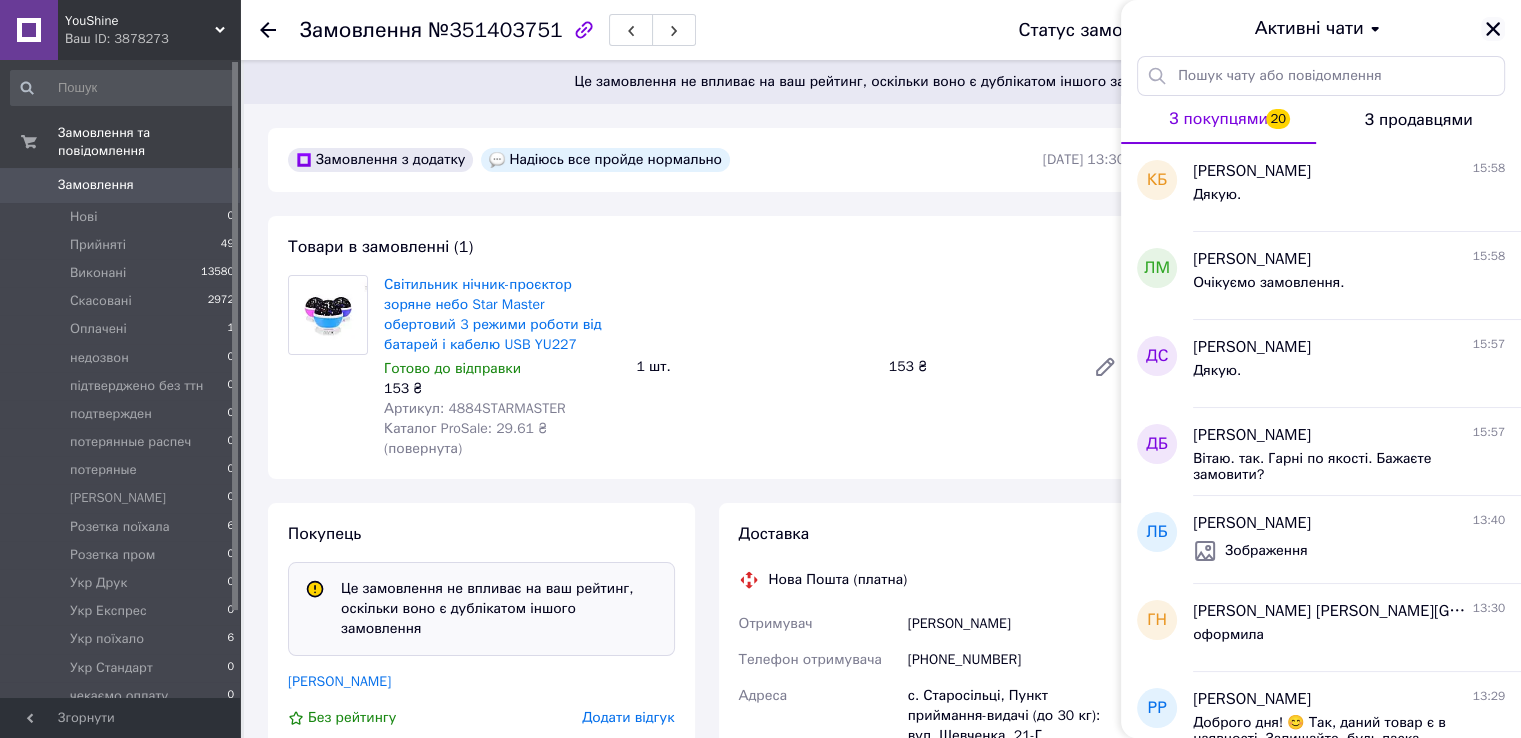 click 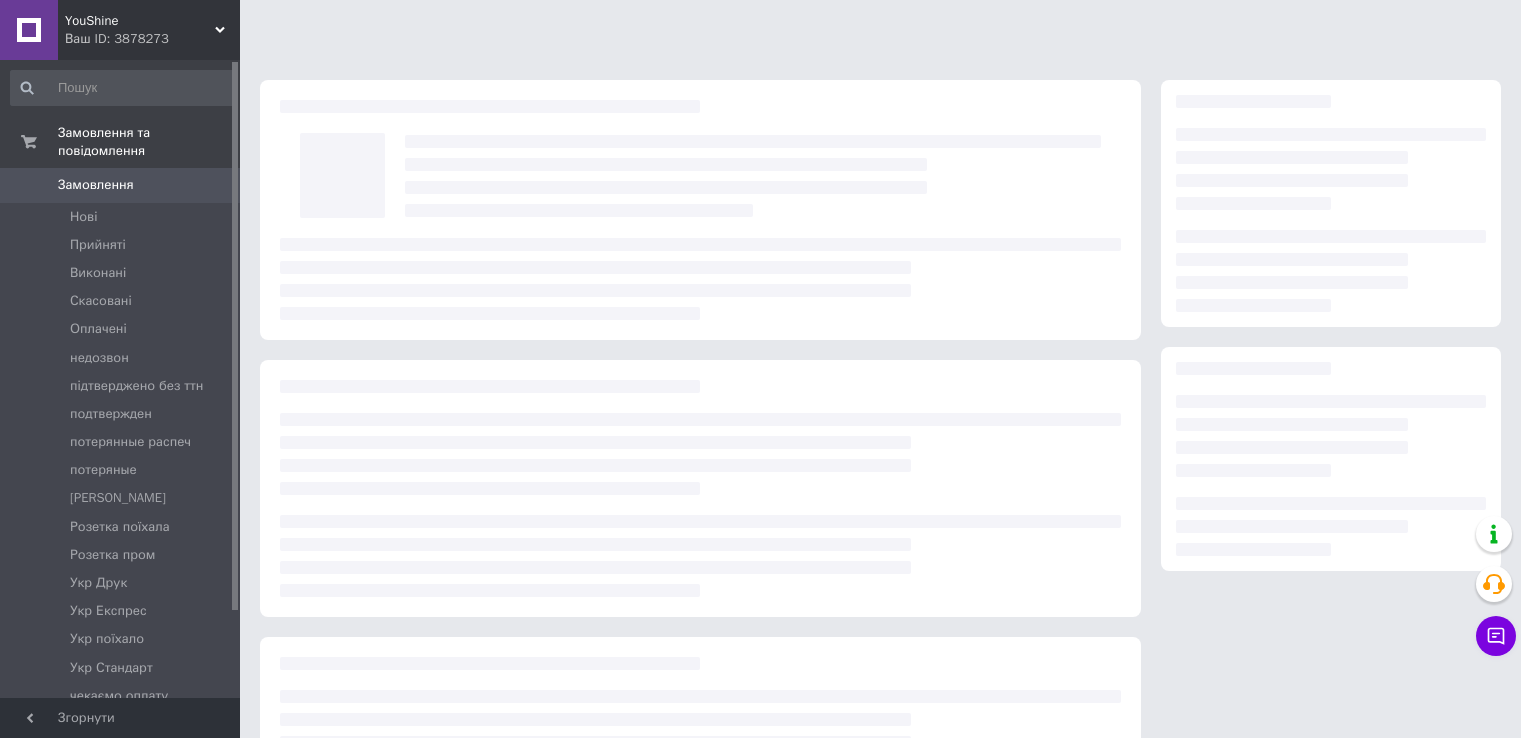 scroll, scrollTop: 0, scrollLeft: 0, axis: both 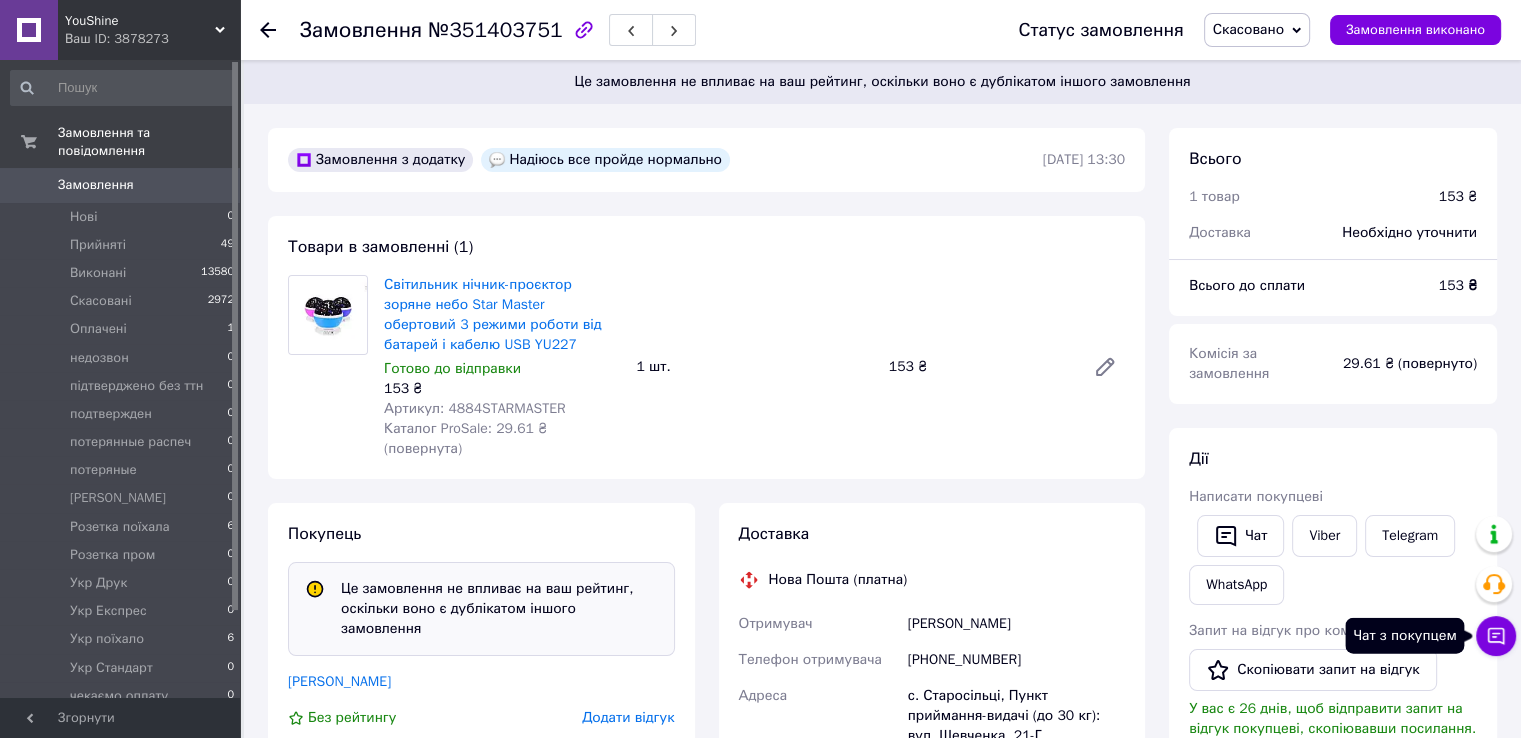 click 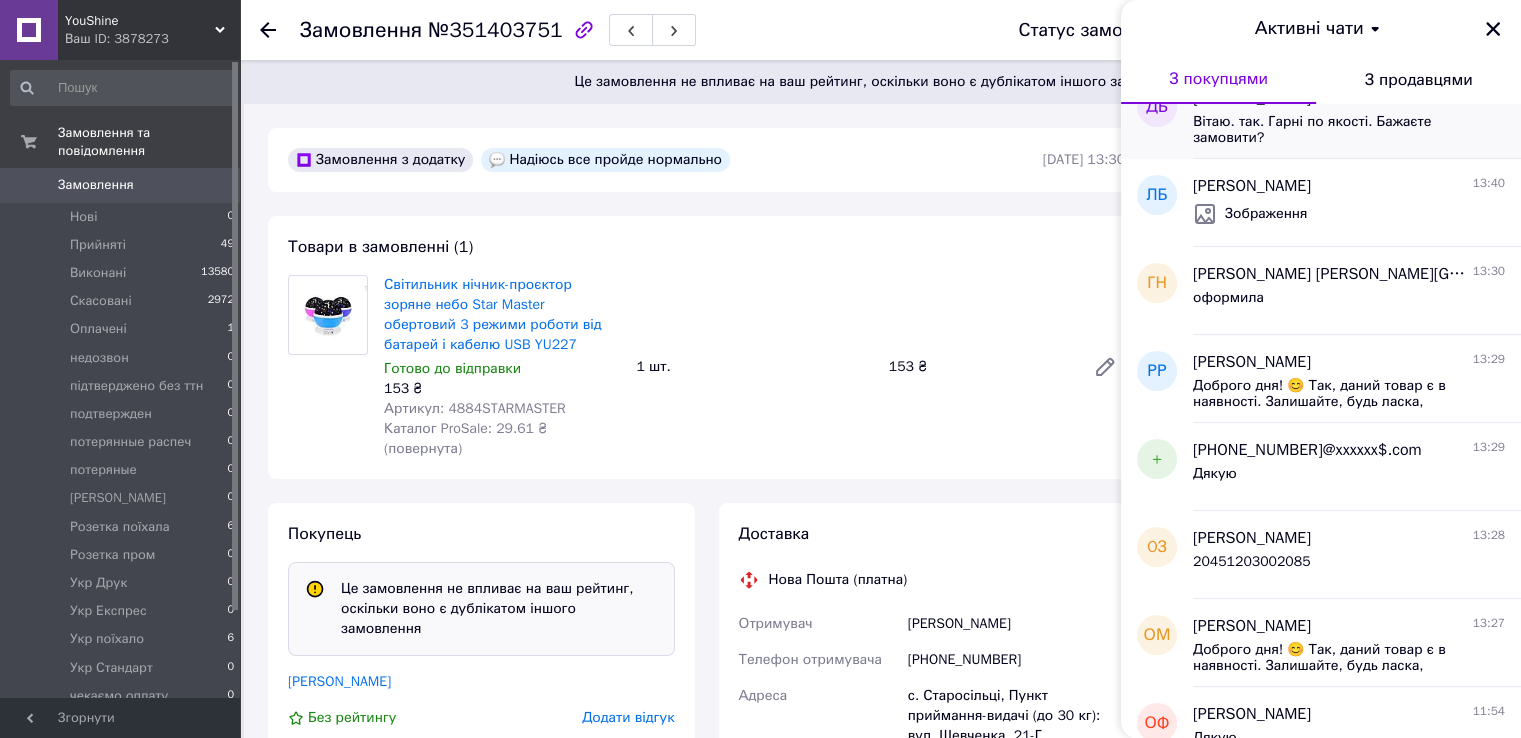 scroll, scrollTop: 300, scrollLeft: 0, axis: vertical 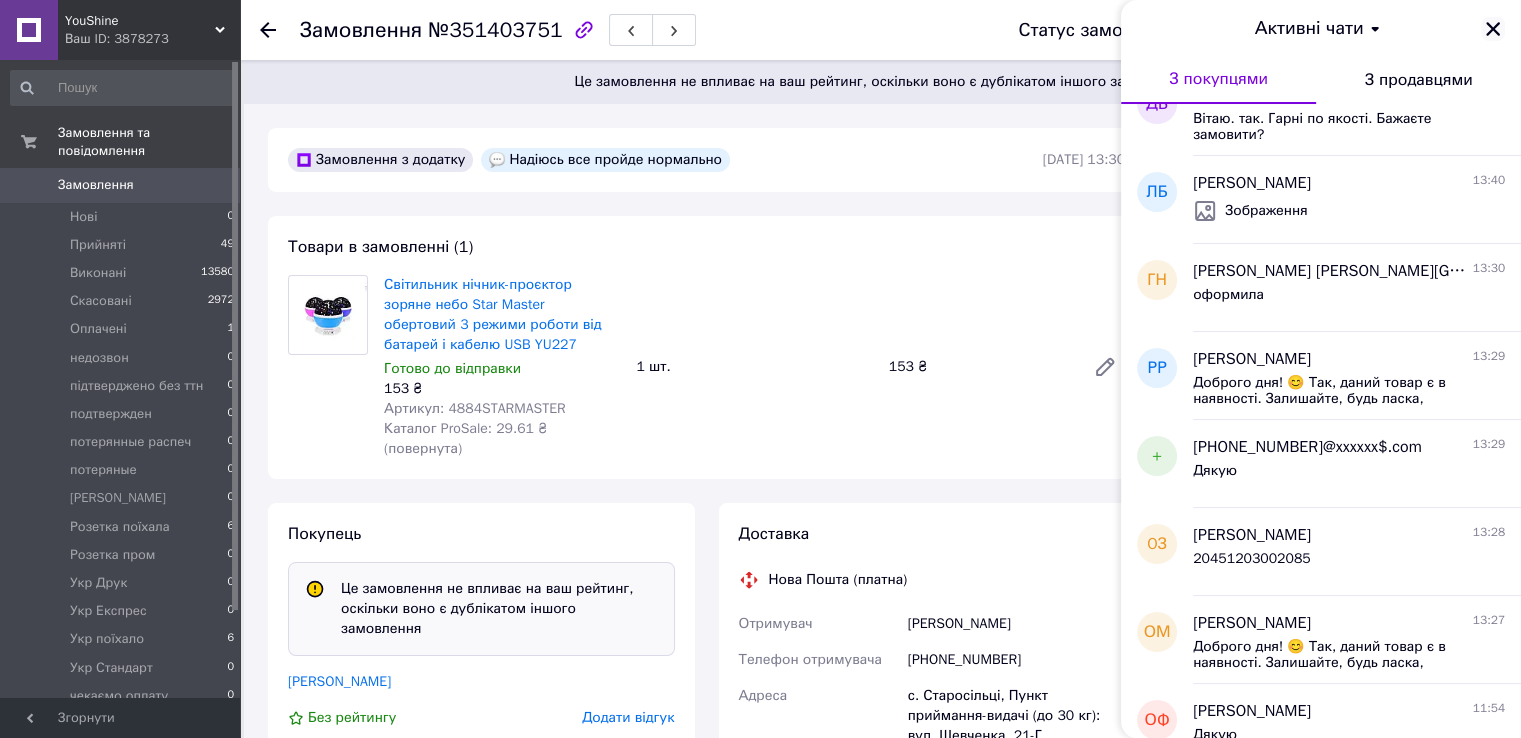 click 